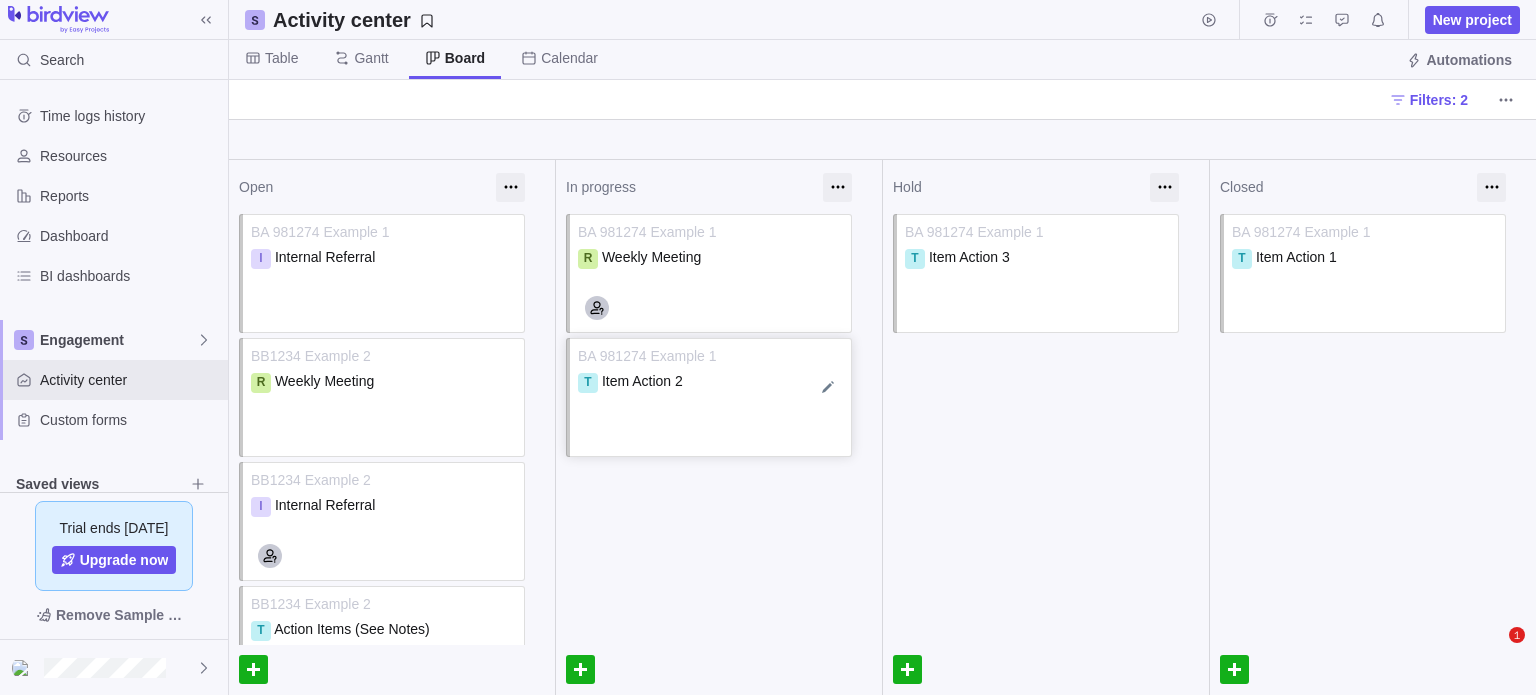 scroll, scrollTop: 0, scrollLeft: 0, axis: both 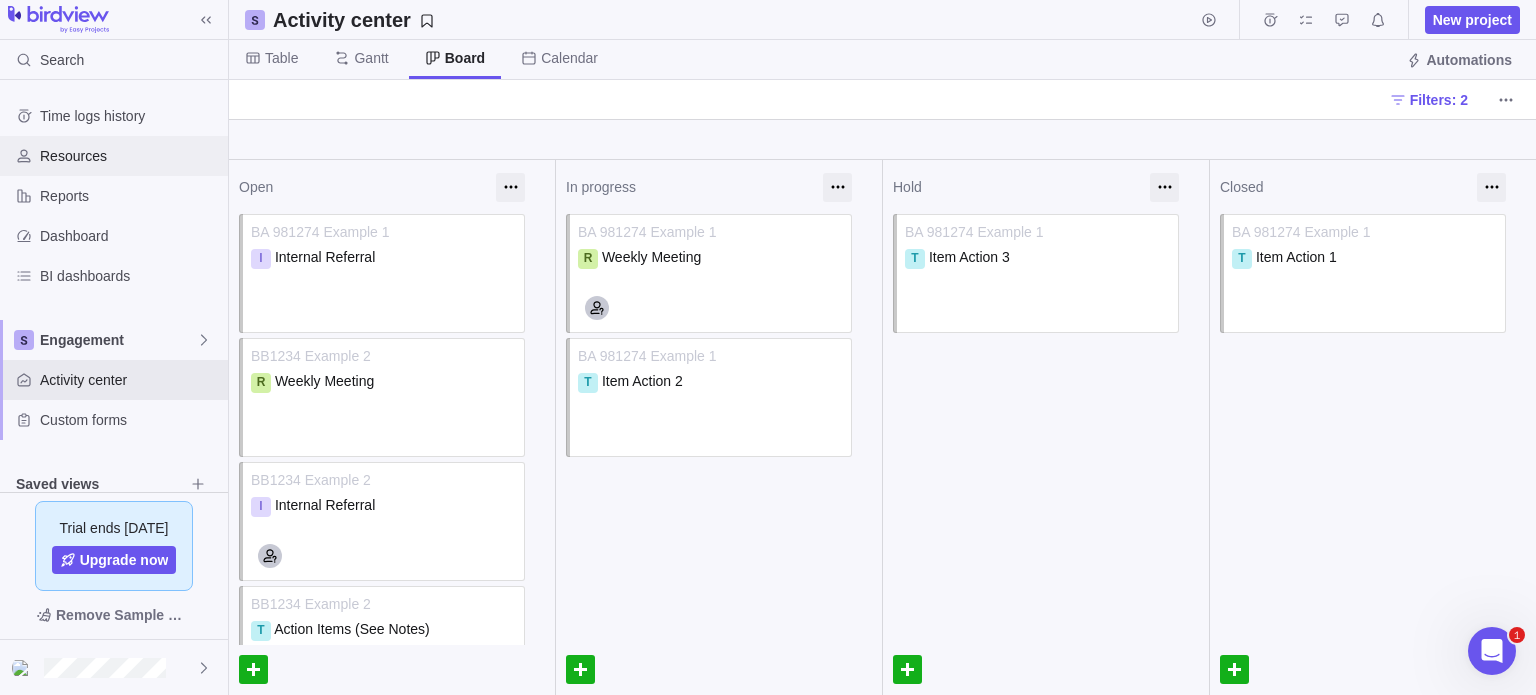 click on "Resources" at bounding box center [114, 156] 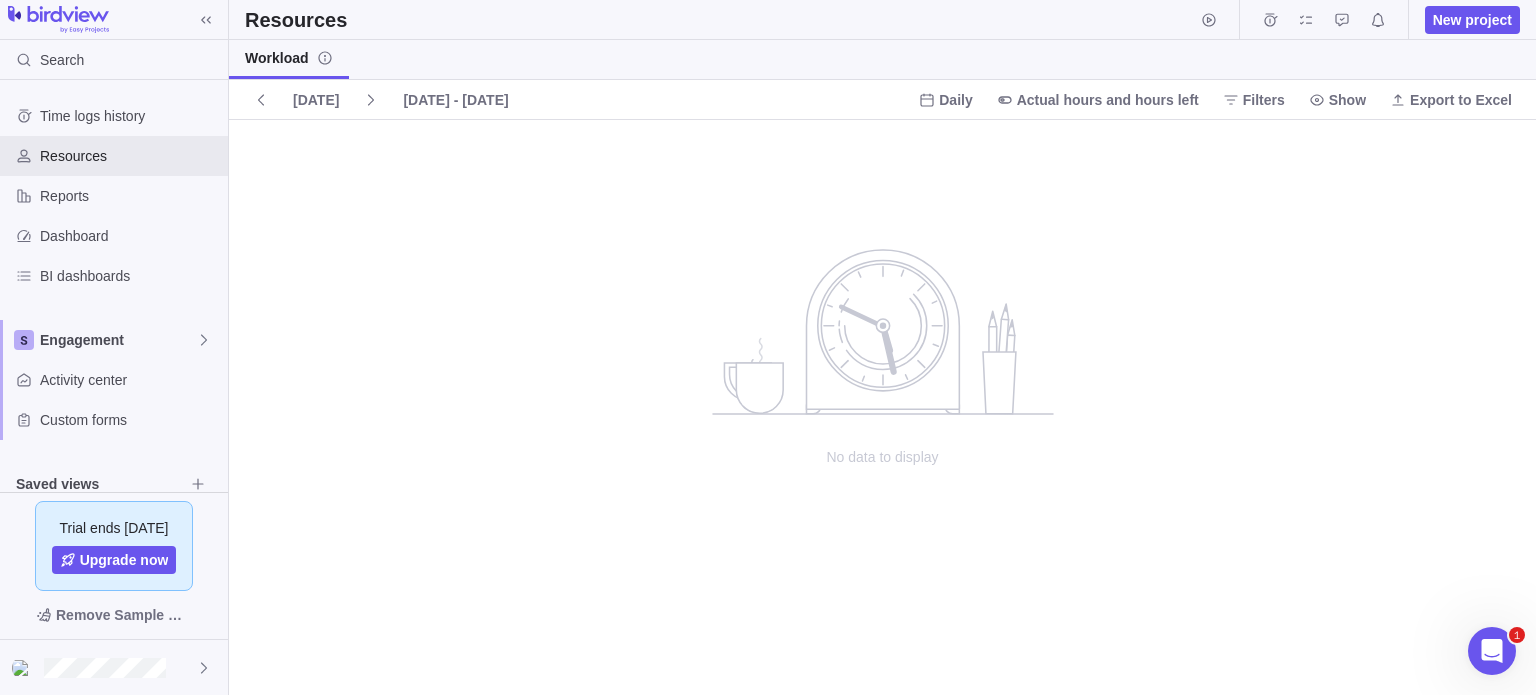 click 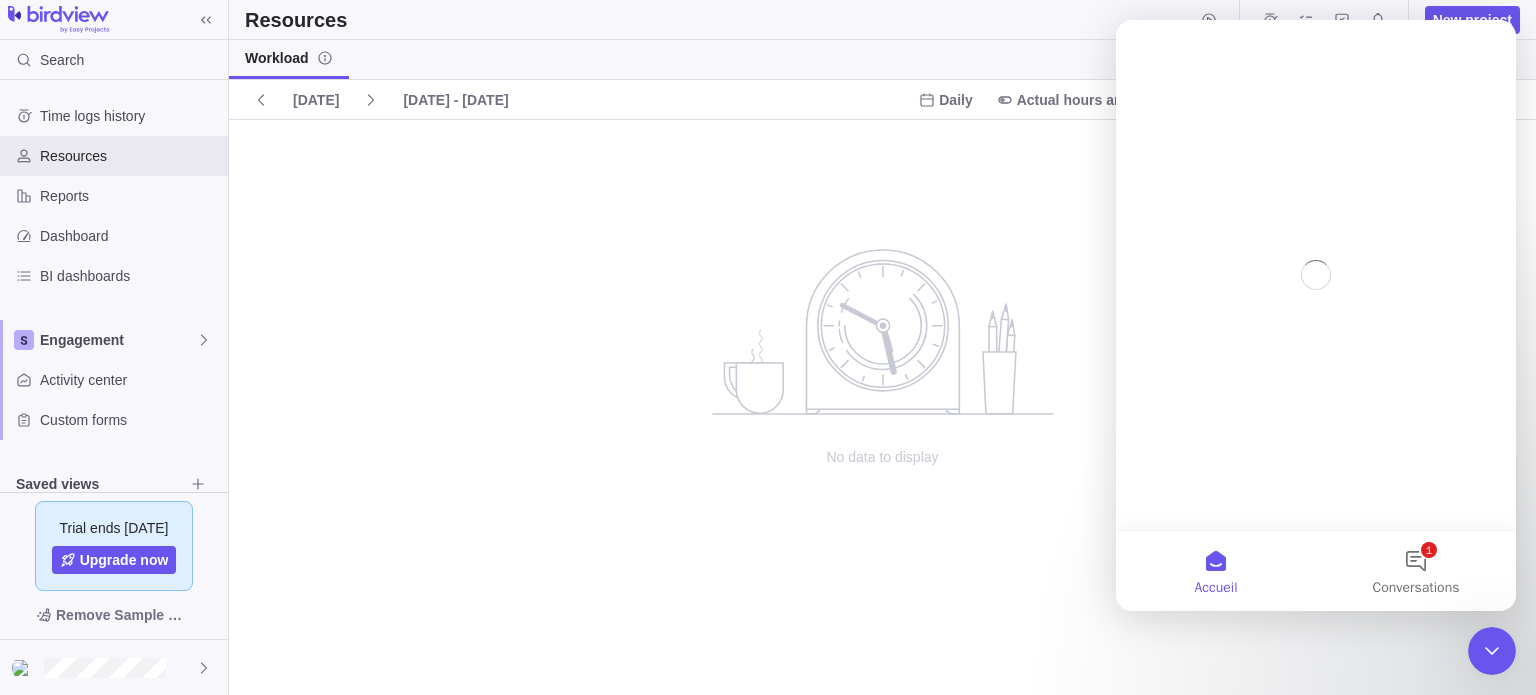 scroll, scrollTop: 0, scrollLeft: 0, axis: both 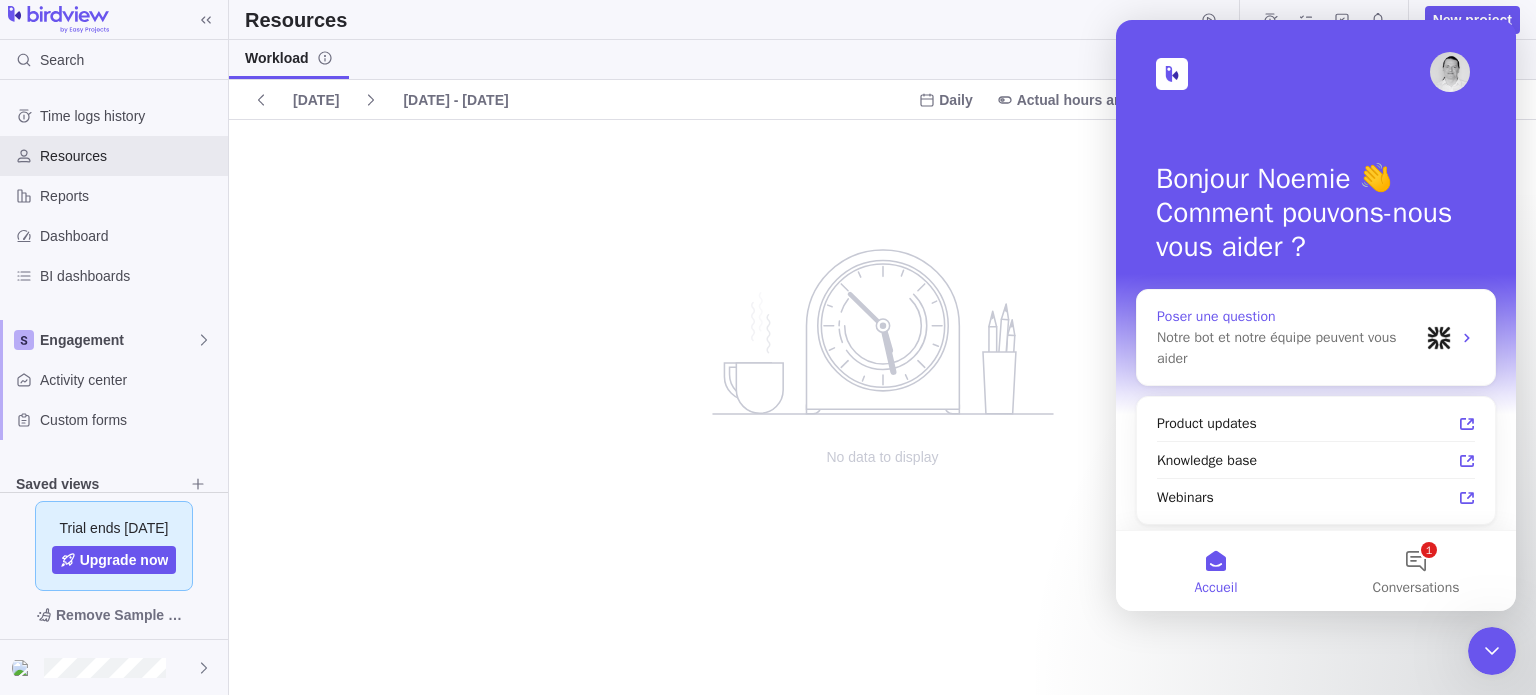 click on "Poser une question" at bounding box center (1288, 316) 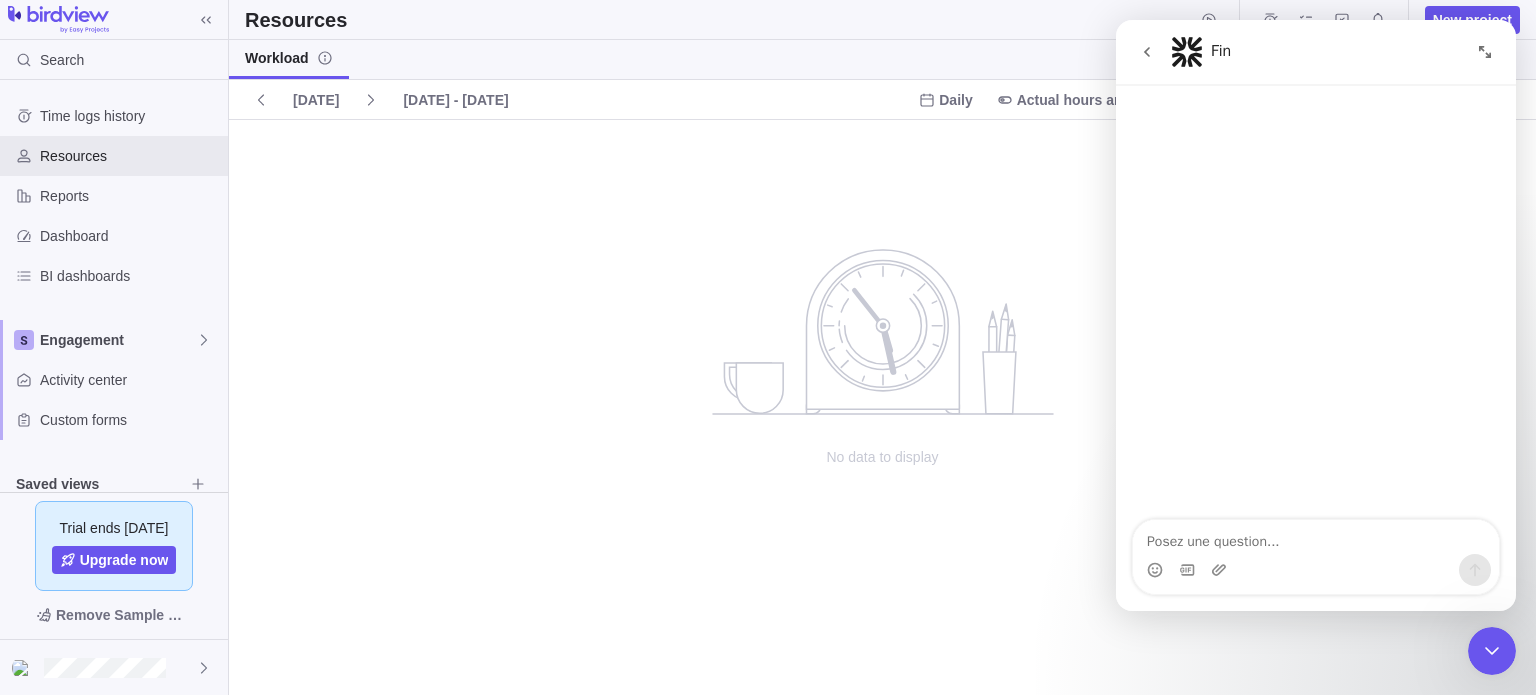 click at bounding box center [1316, 537] 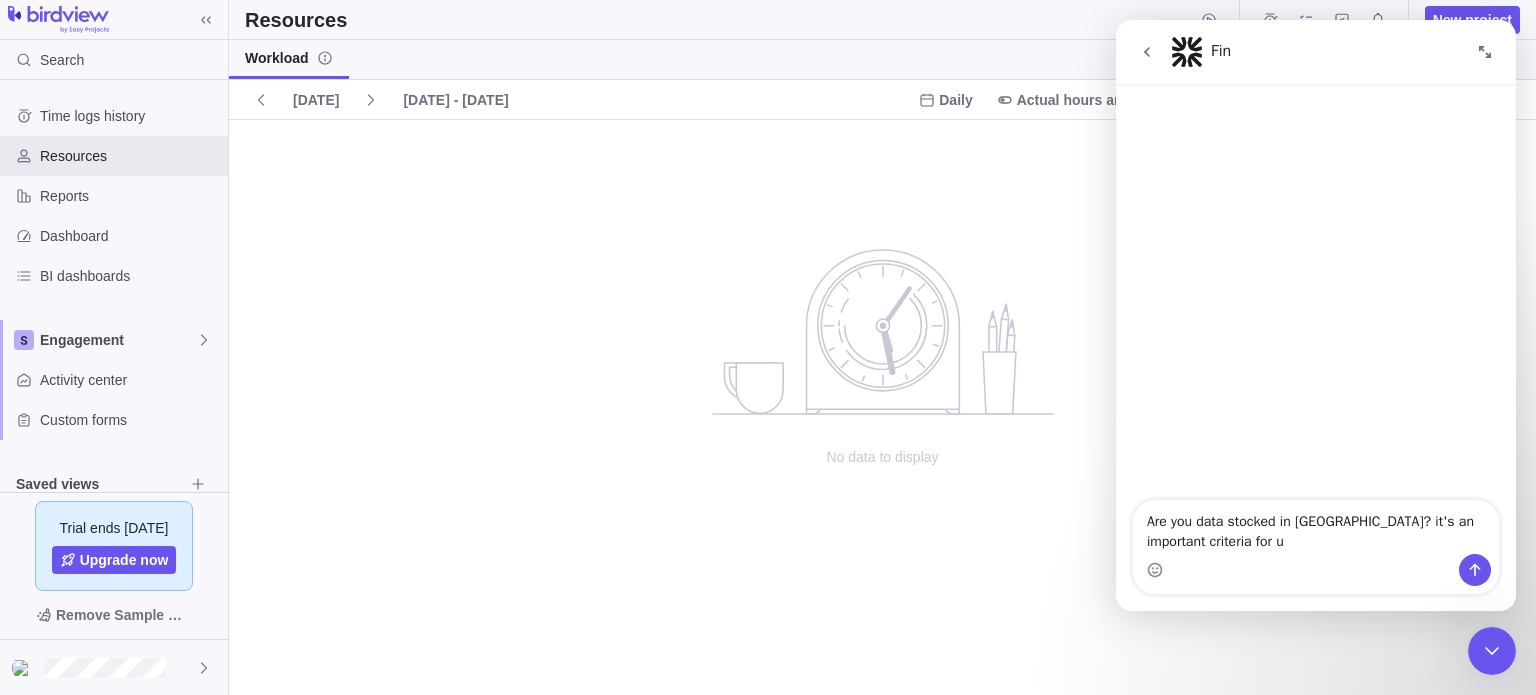 type on "Are you data stocked in [GEOGRAPHIC_DATA]? it's an important criteria for us" 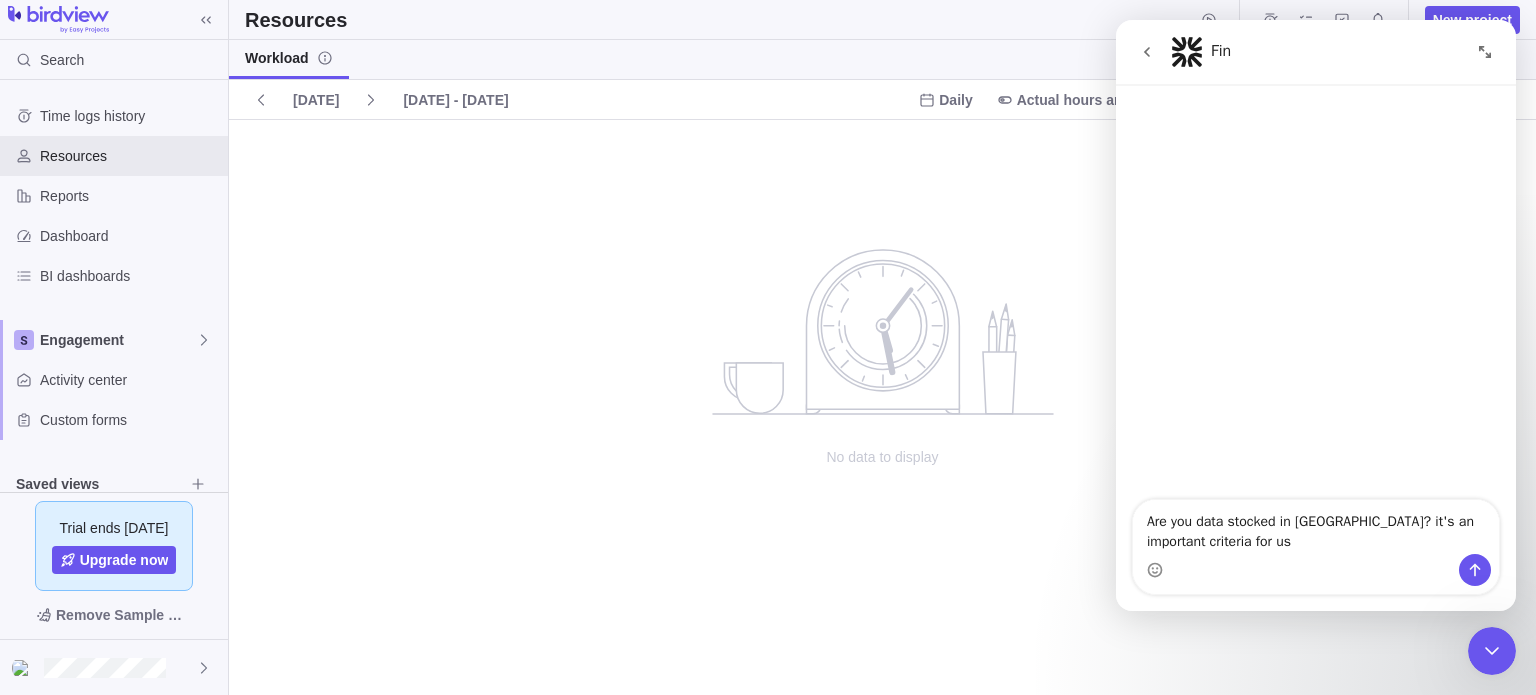 type 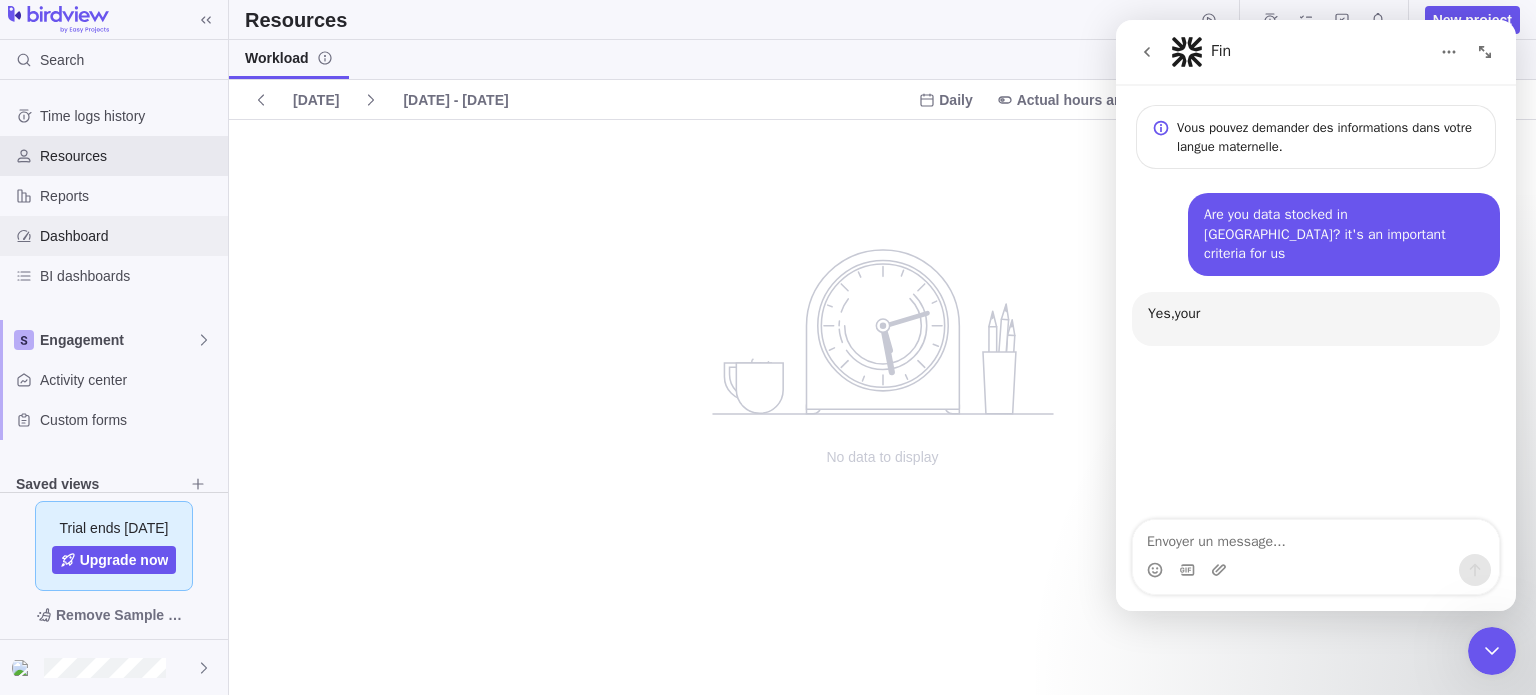 scroll, scrollTop: 3, scrollLeft: 0, axis: vertical 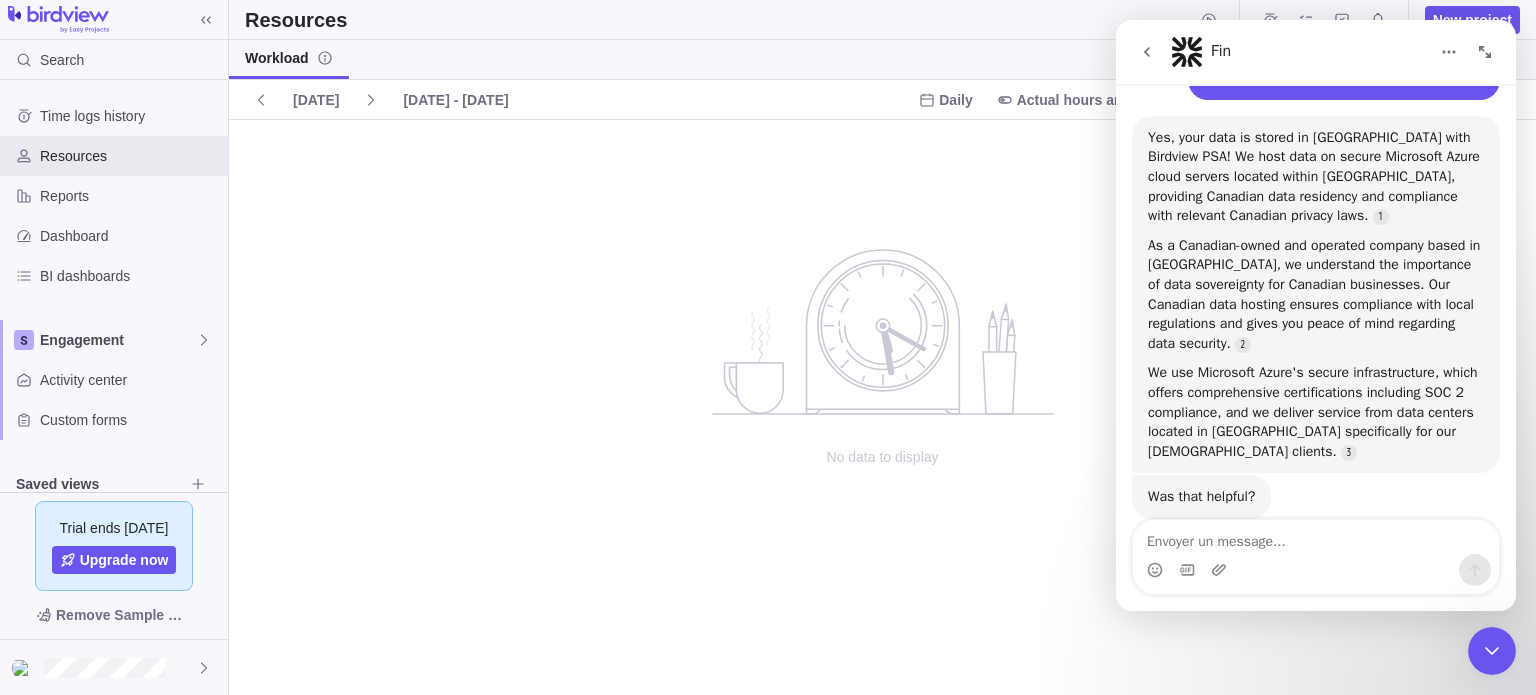 click at bounding box center [1316, 537] 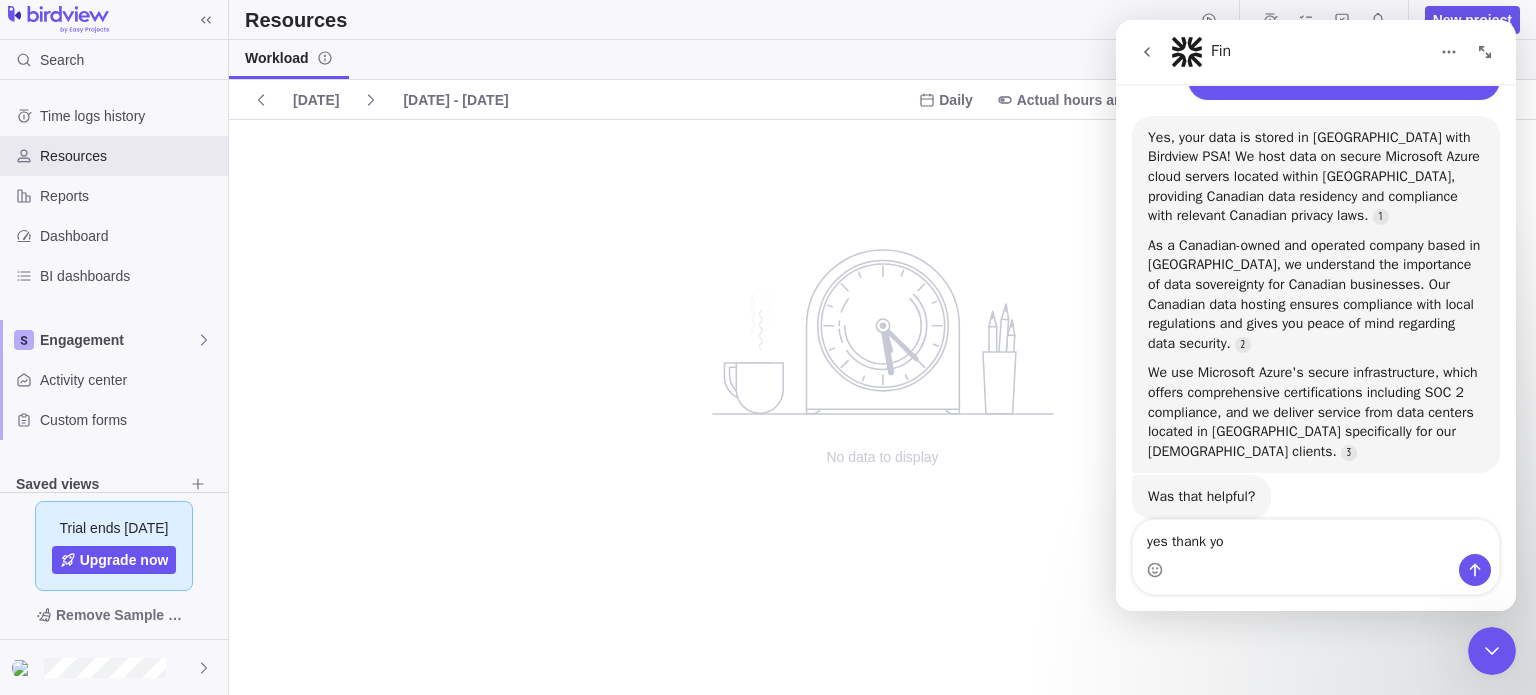 type on "yes thank you" 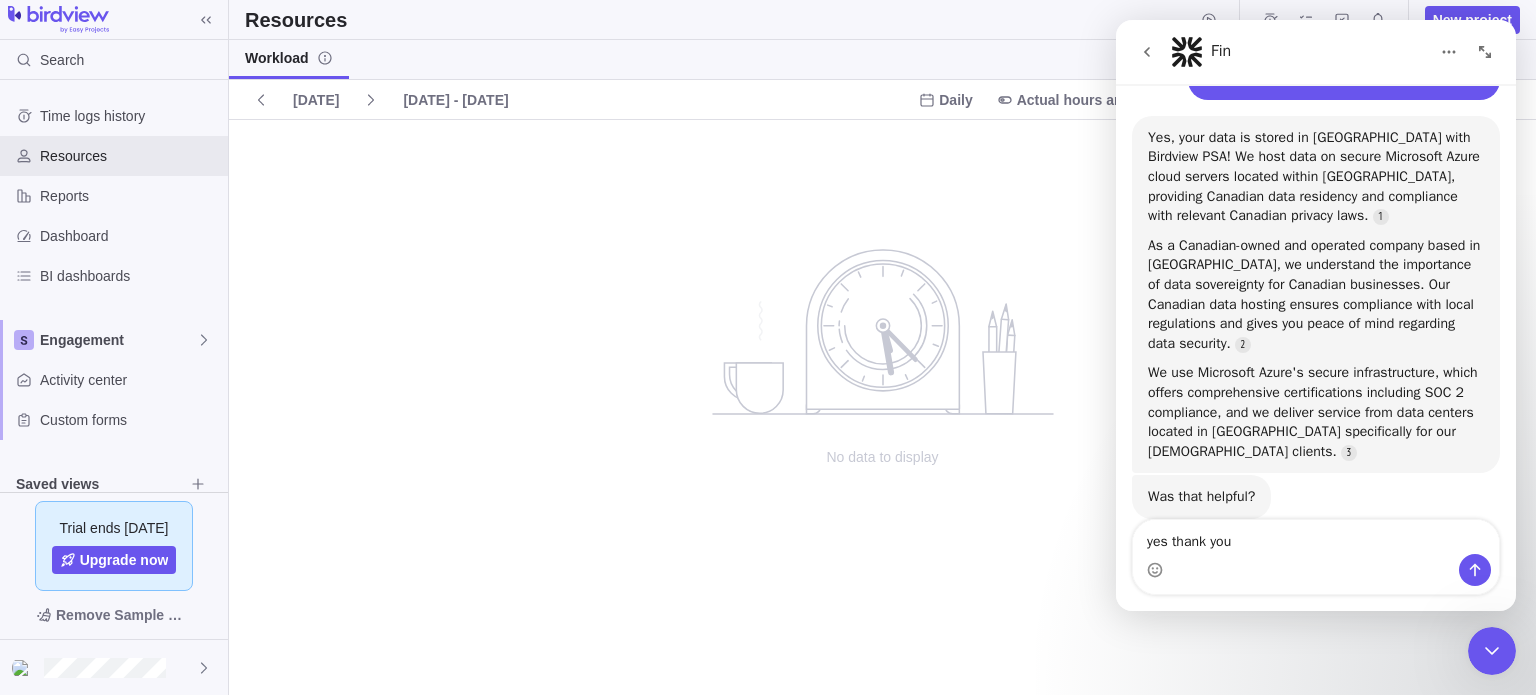 type 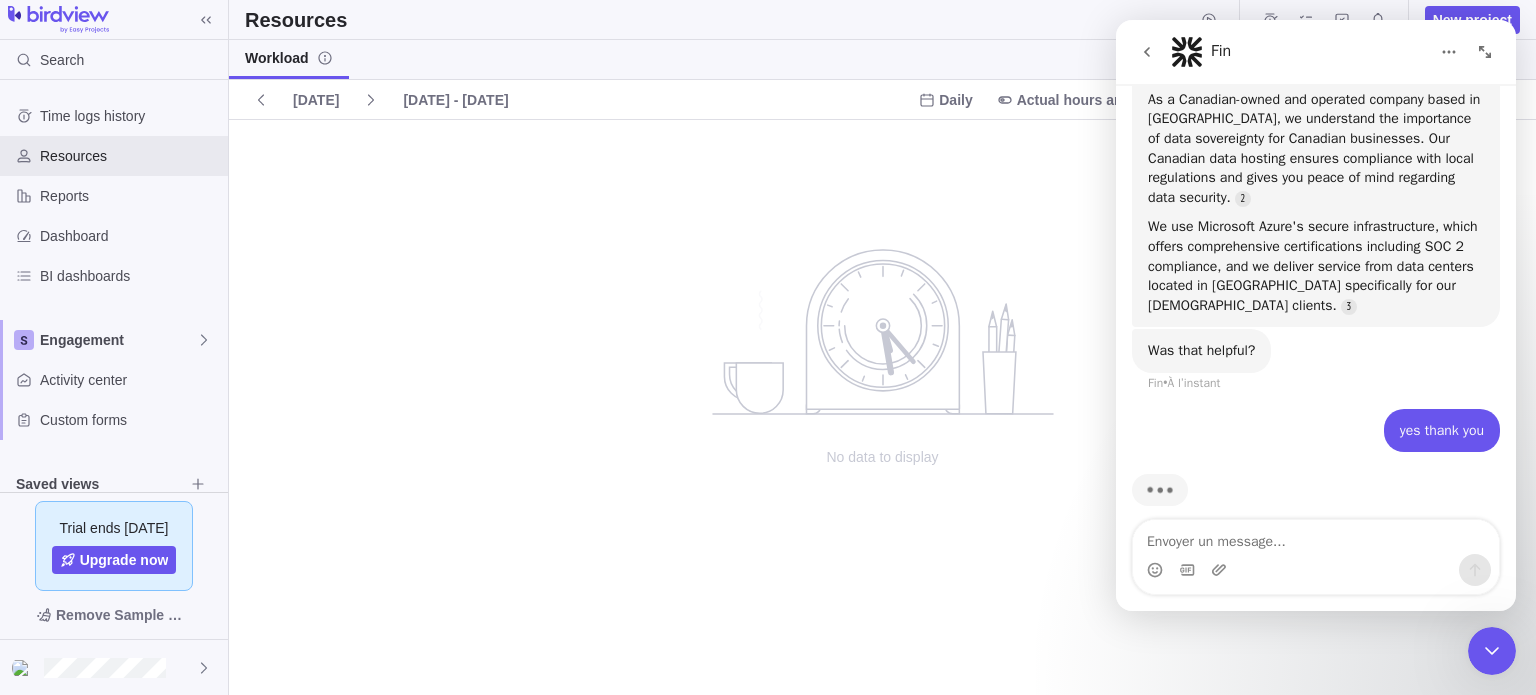 scroll, scrollTop: 320, scrollLeft: 0, axis: vertical 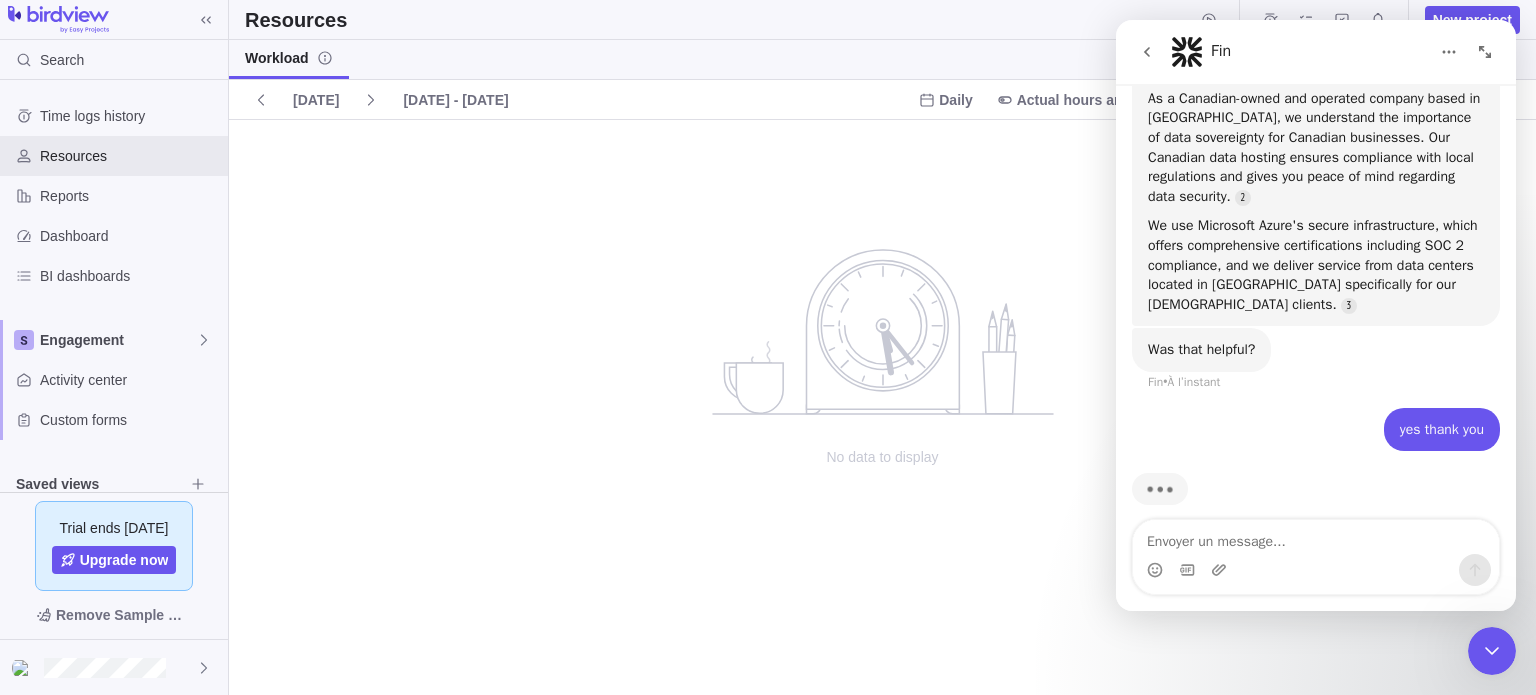click on "No data to display" at bounding box center [882, 406] 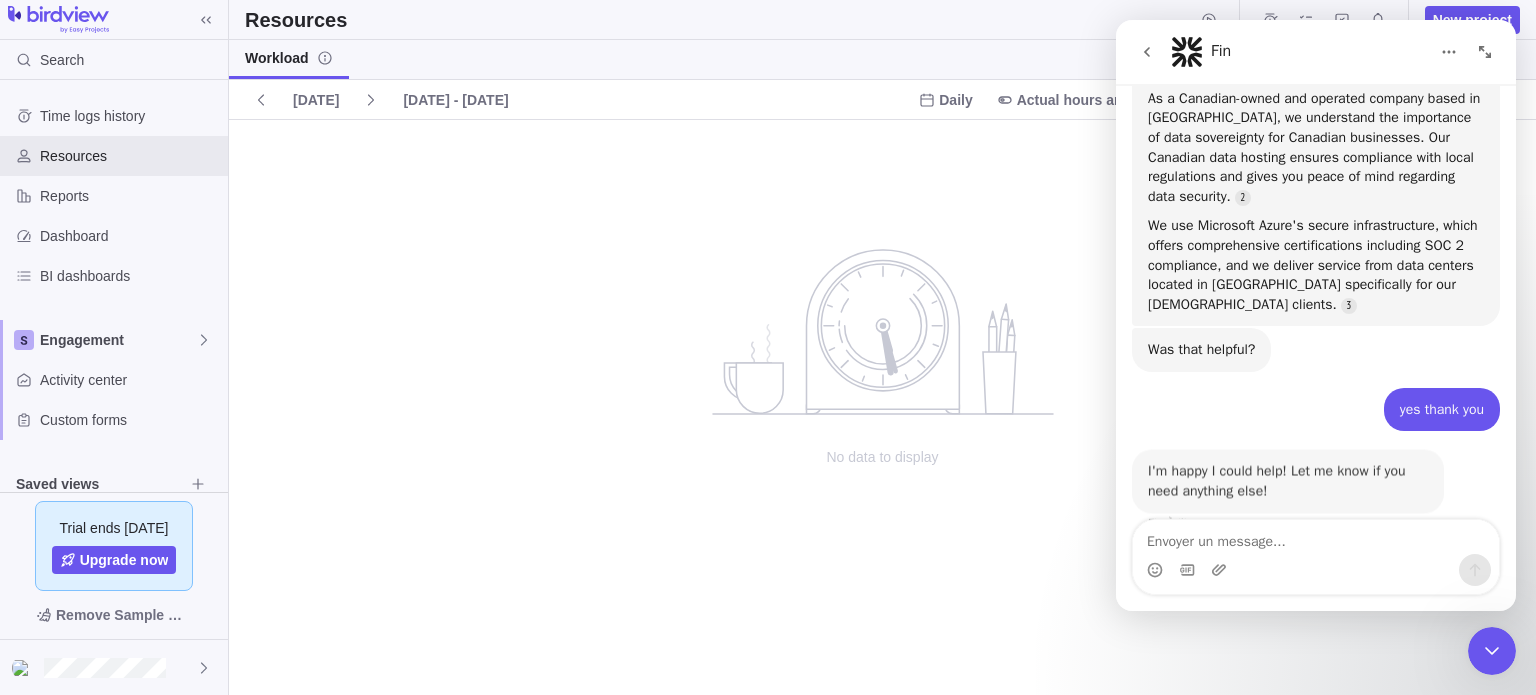 scroll, scrollTop: 2, scrollLeft: 0, axis: vertical 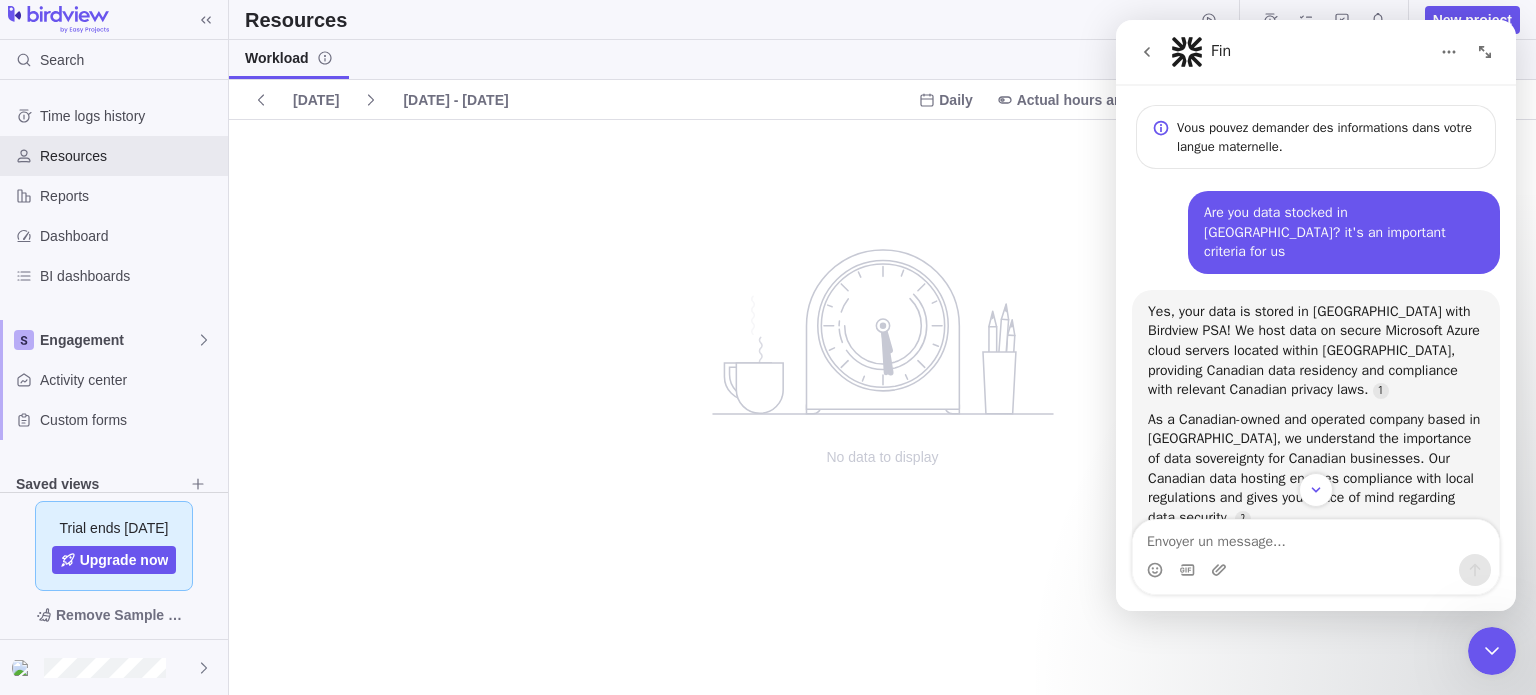 click on "No data to display" at bounding box center [883, 406] 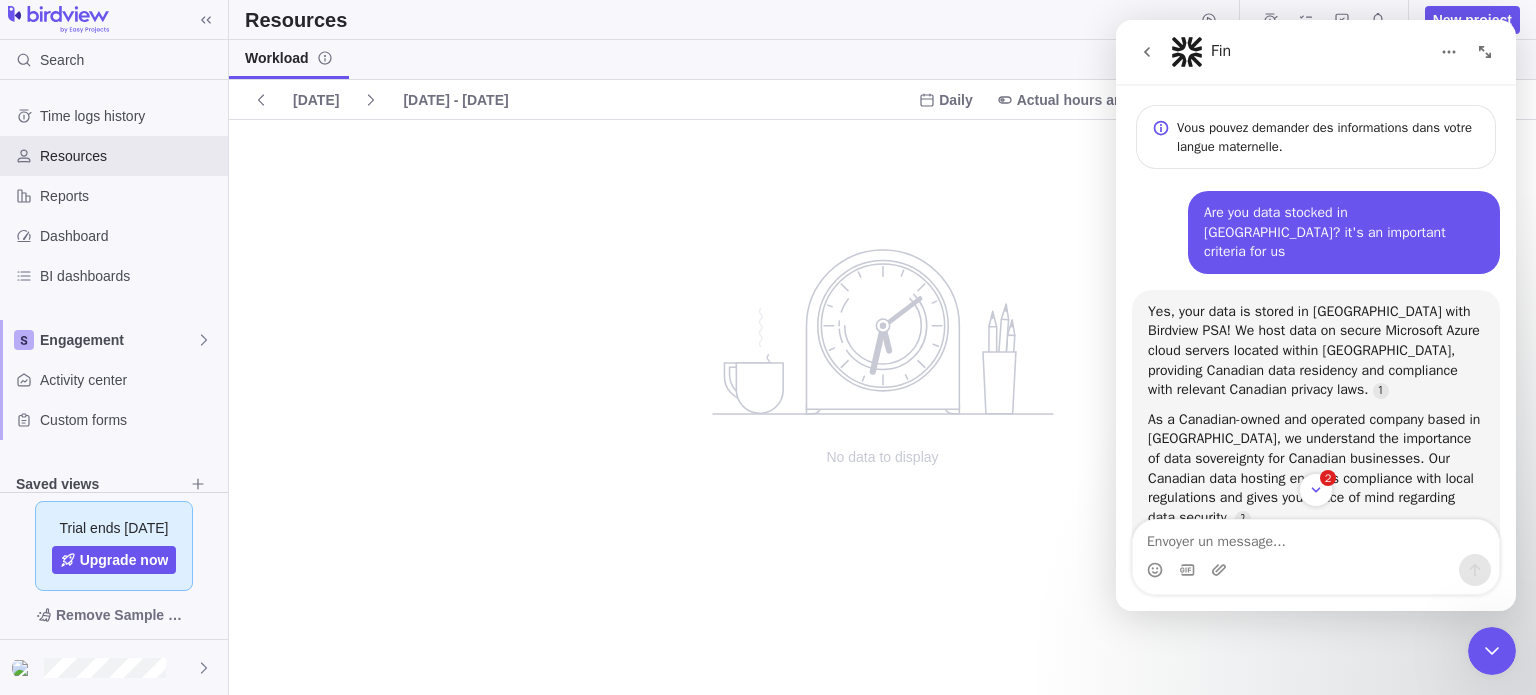 click on "No data to display" at bounding box center [882, 406] 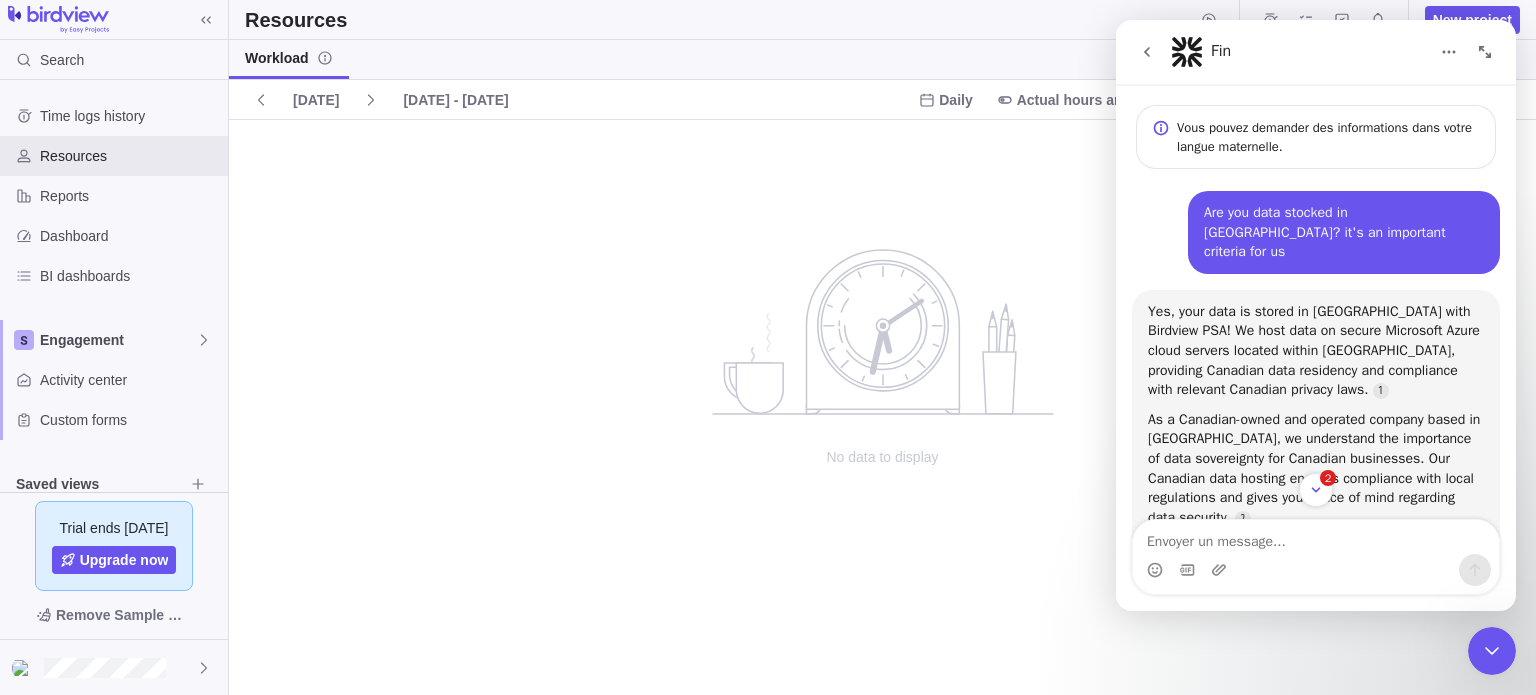 click on "No data to display" at bounding box center (882, 406) 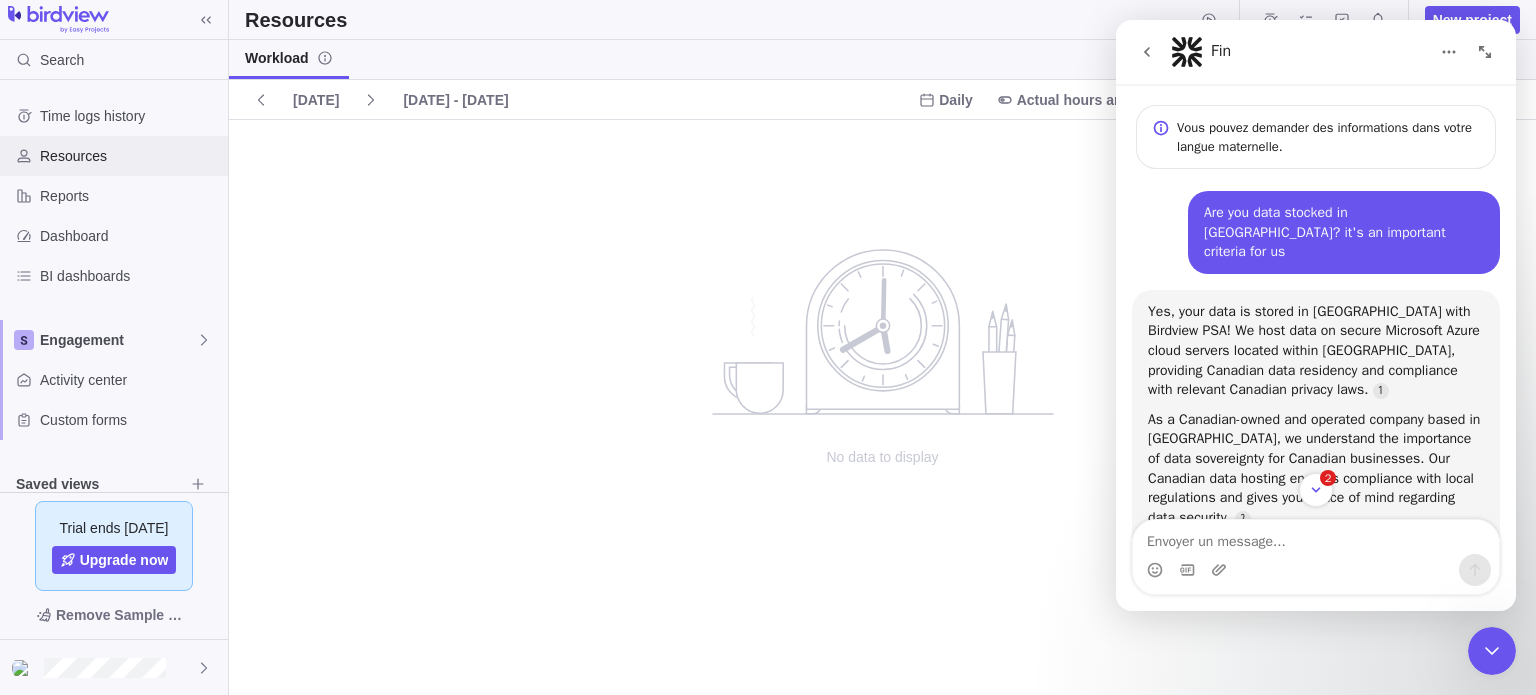 click on "Resources" at bounding box center (130, 156) 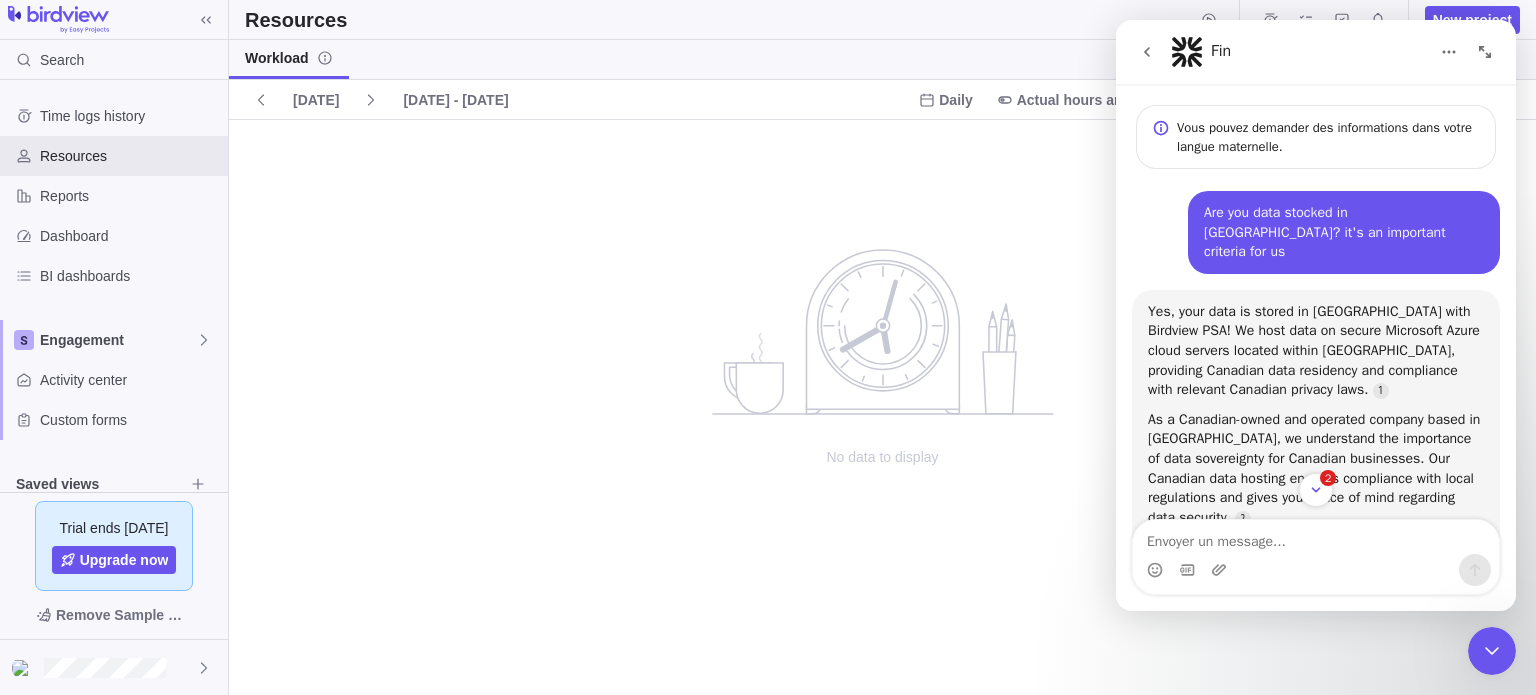 click 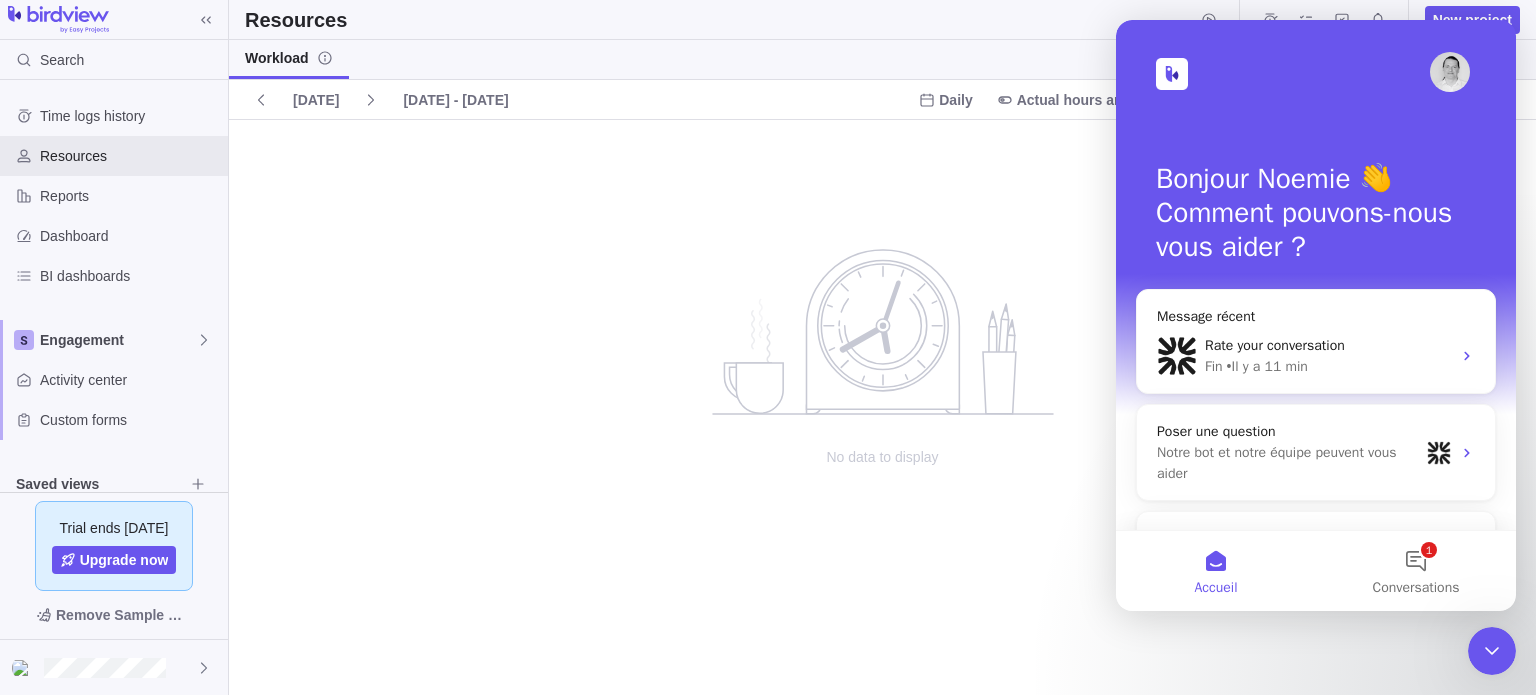 click on "No data to display" at bounding box center (882, 406) 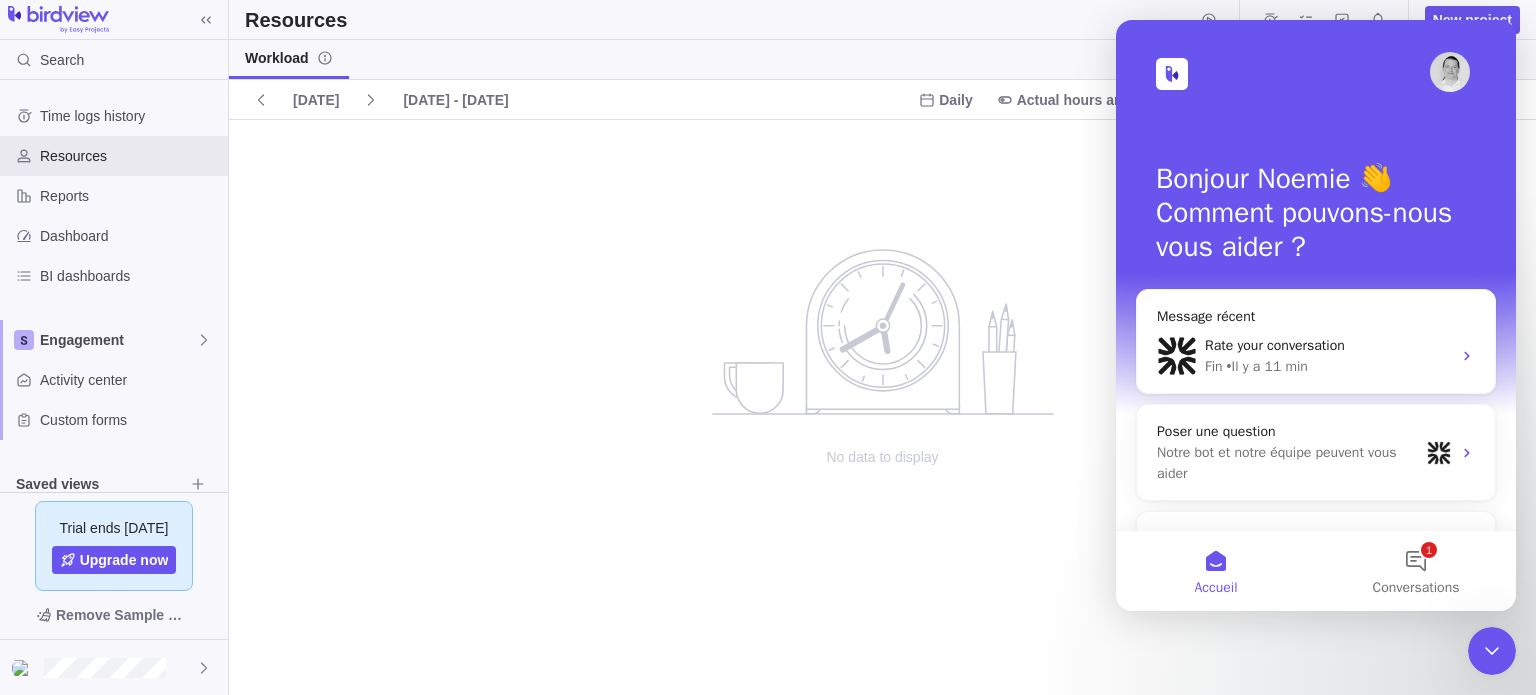 click on "No data to display" at bounding box center (883, 406) 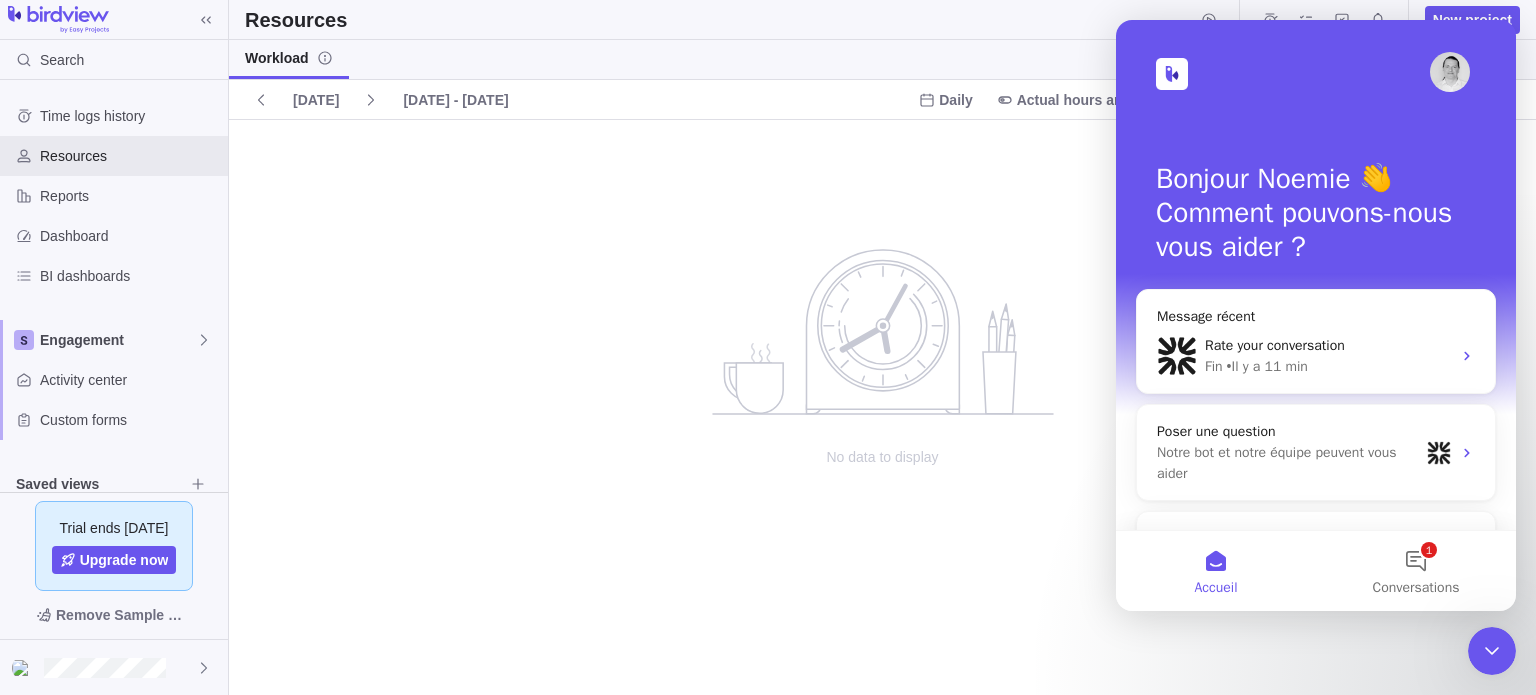 click 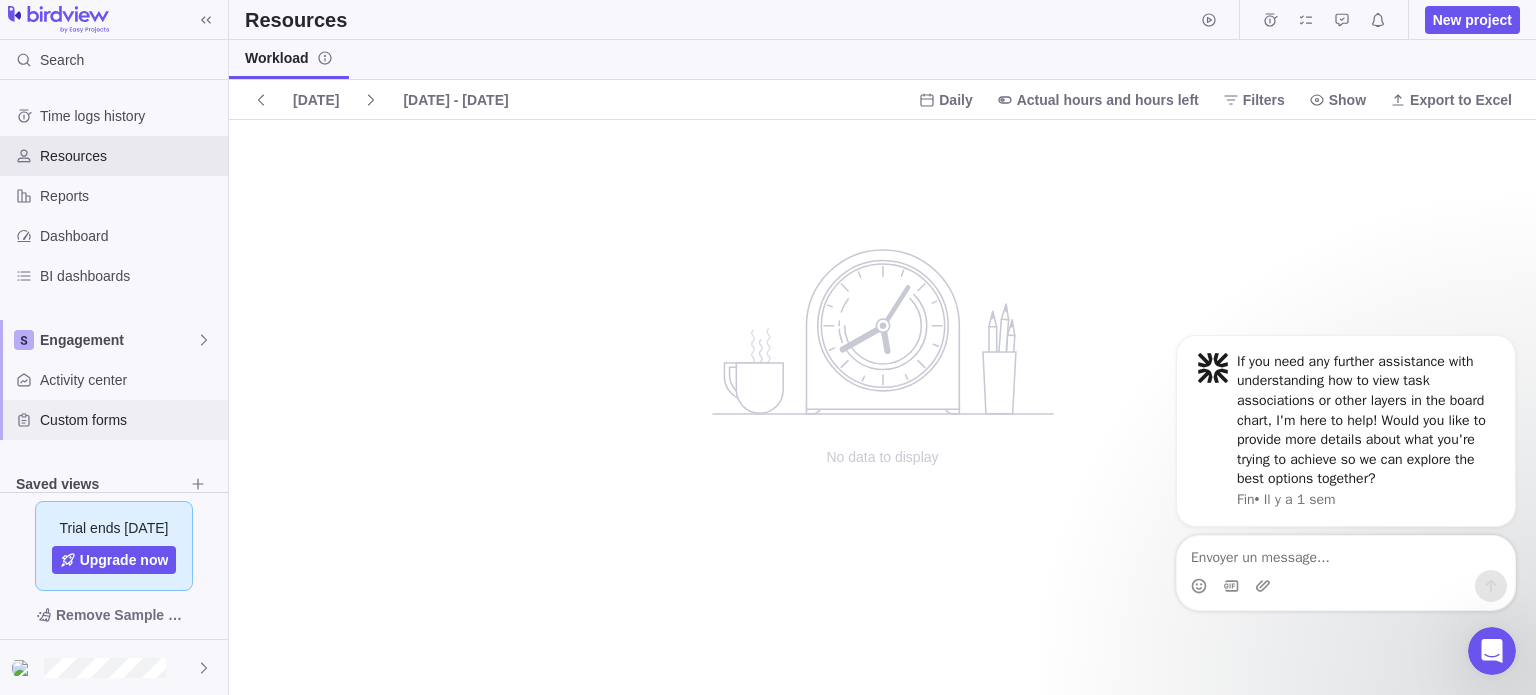 scroll, scrollTop: 0, scrollLeft: 0, axis: both 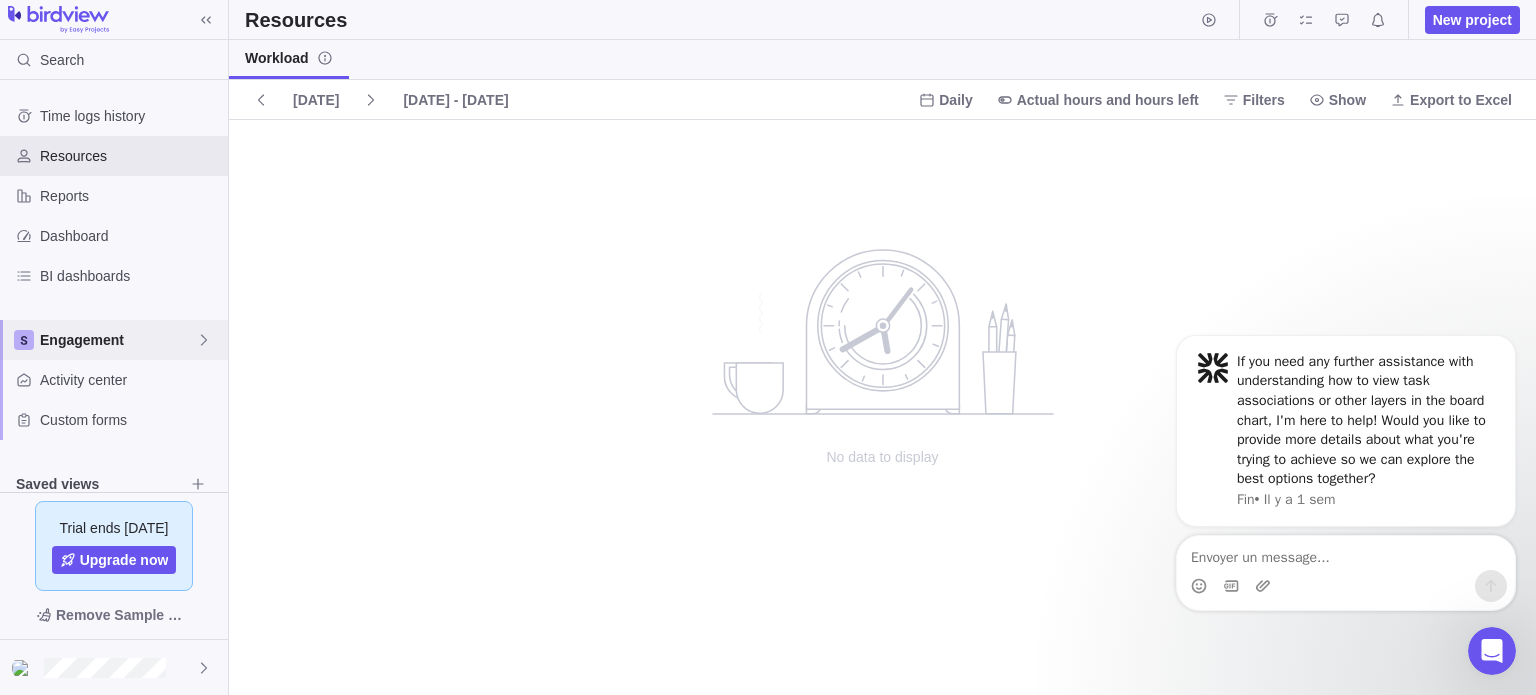 click on "Engagement" at bounding box center (114, 340) 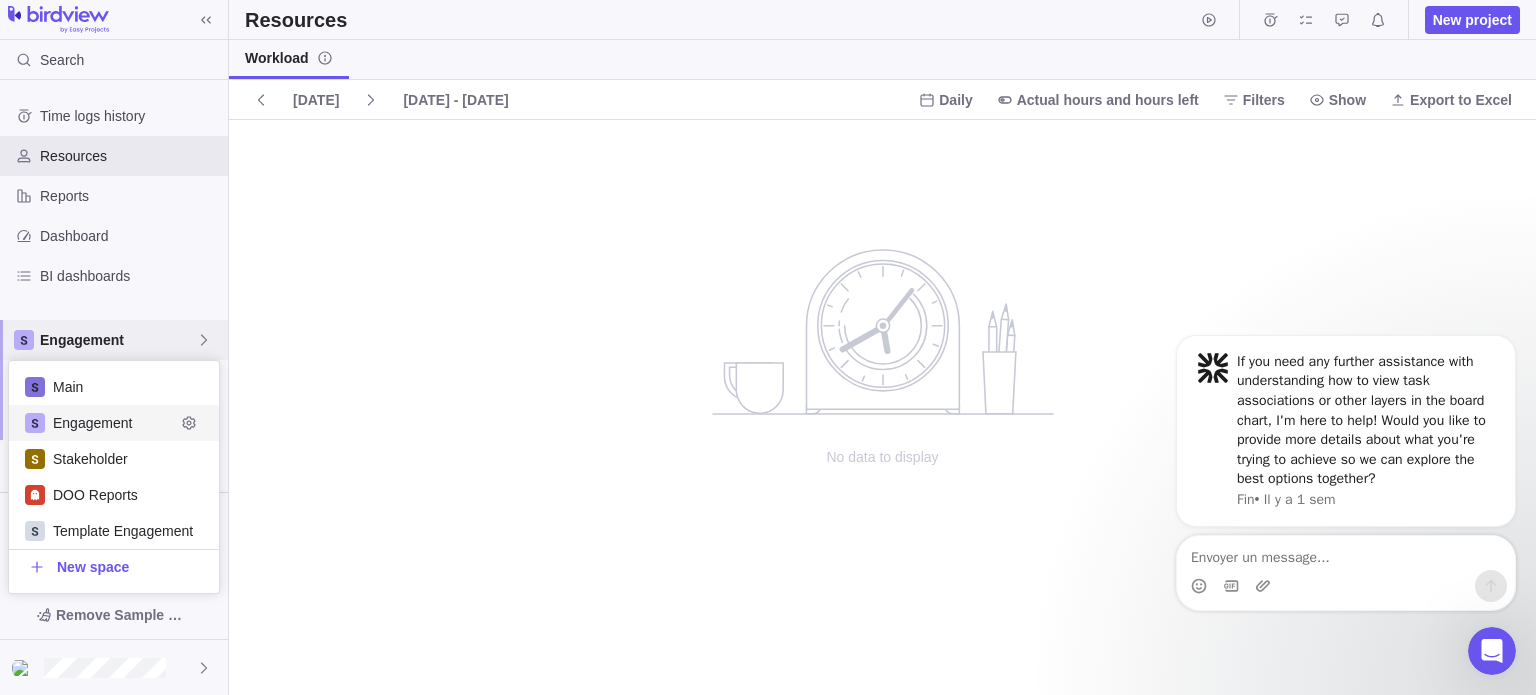 scroll, scrollTop: 16, scrollLeft: 16, axis: both 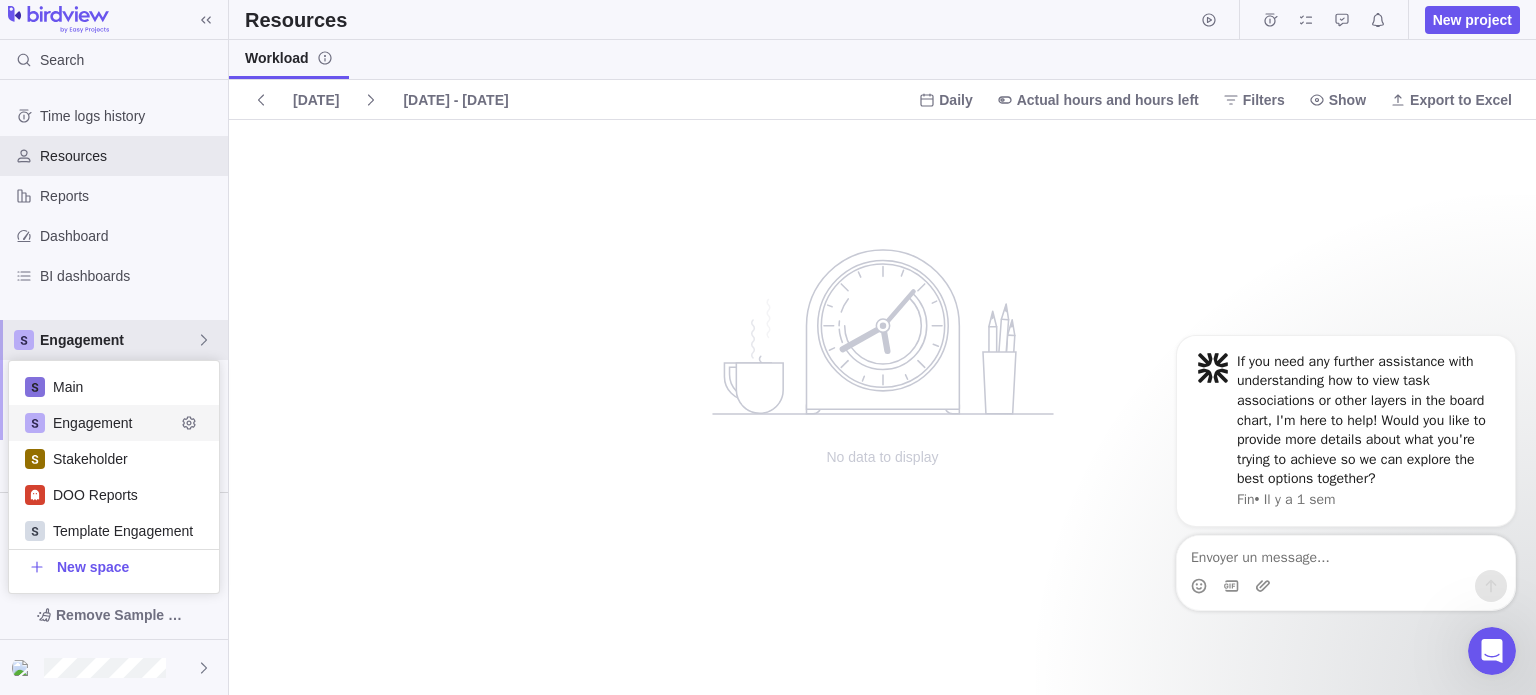 click on "Engagement" at bounding box center [114, 423] 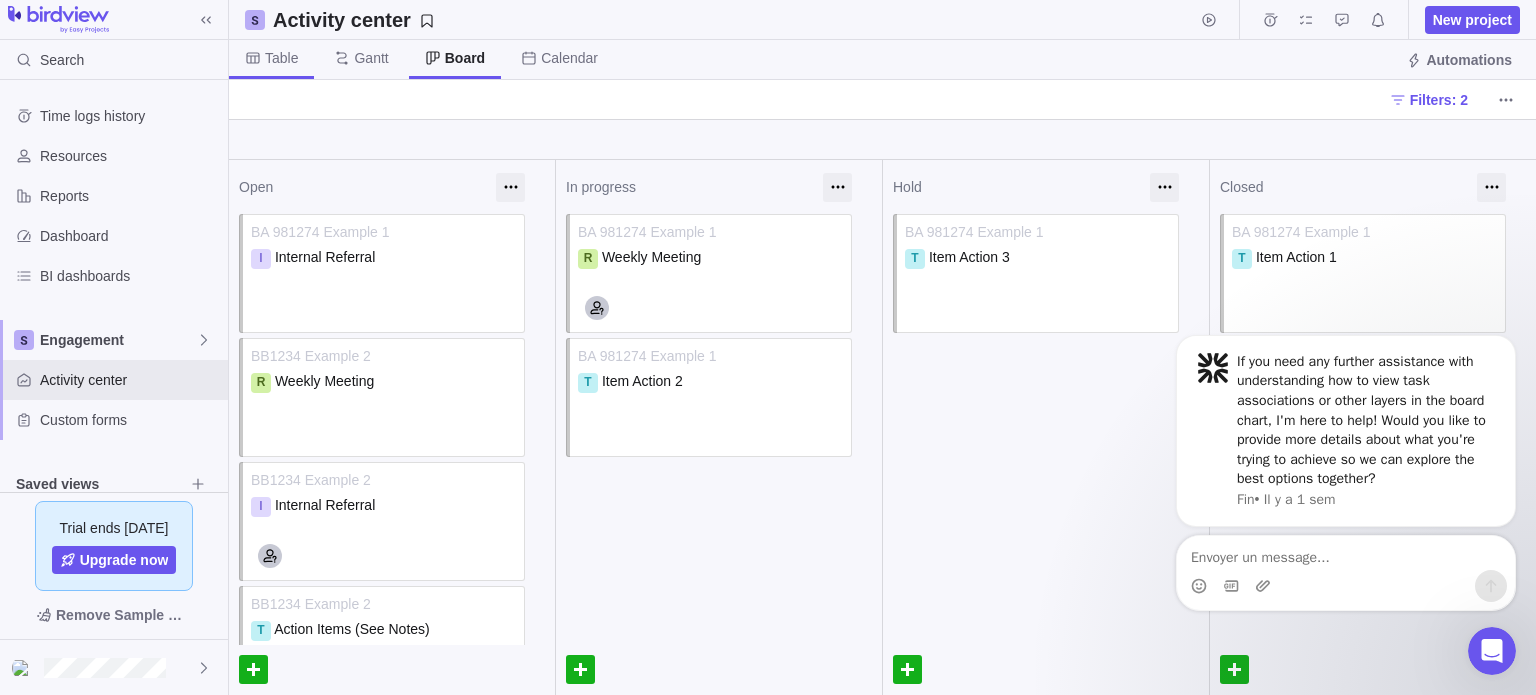click on "Table" at bounding box center [281, 58] 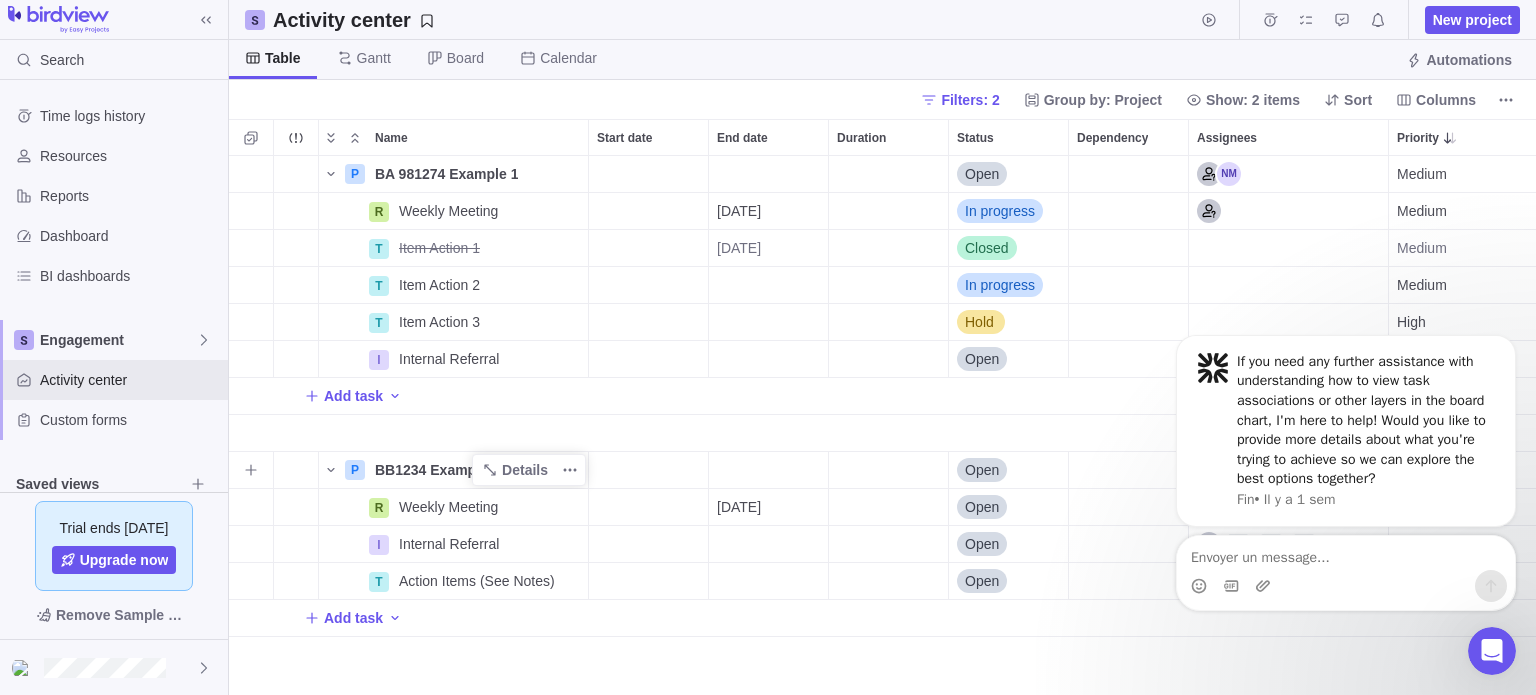 scroll, scrollTop: 16, scrollLeft: 16, axis: both 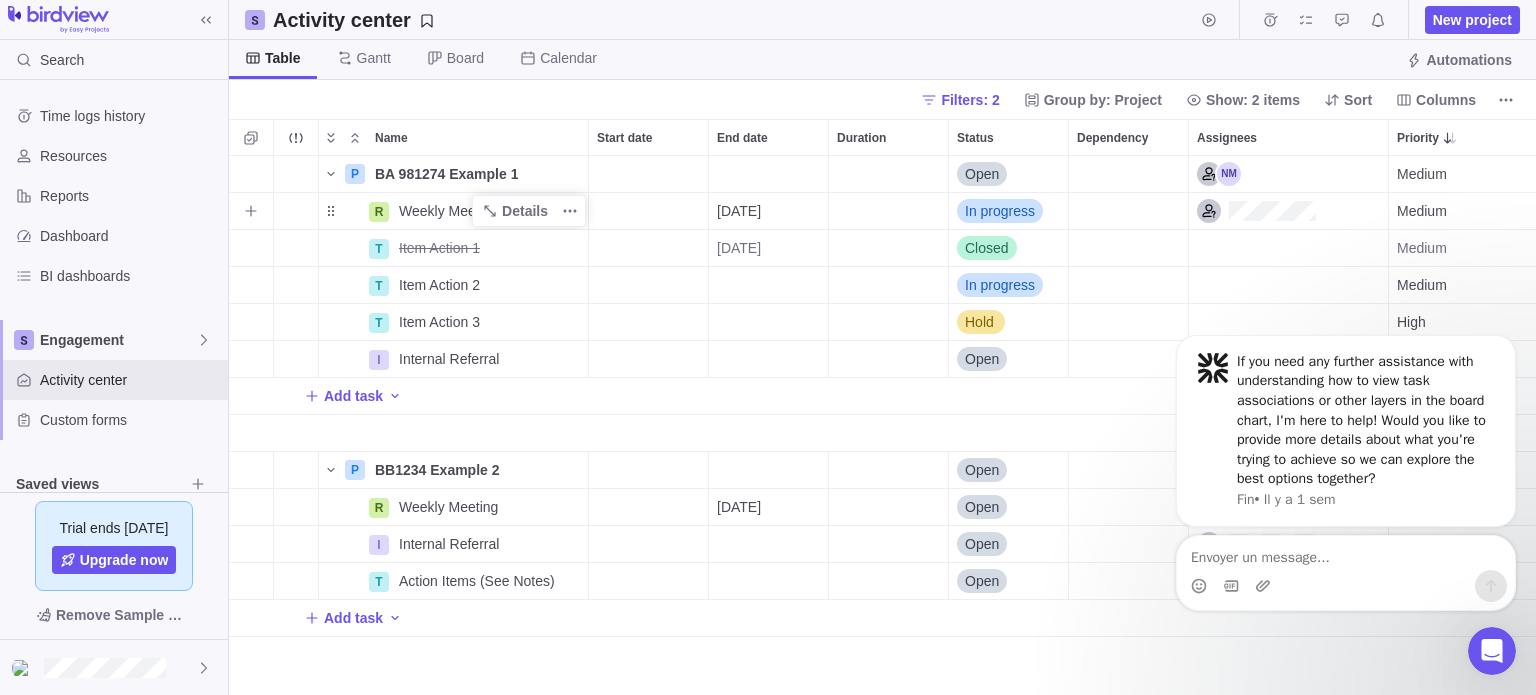 click on "Weekly Meeting" at bounding box center (448, 211) 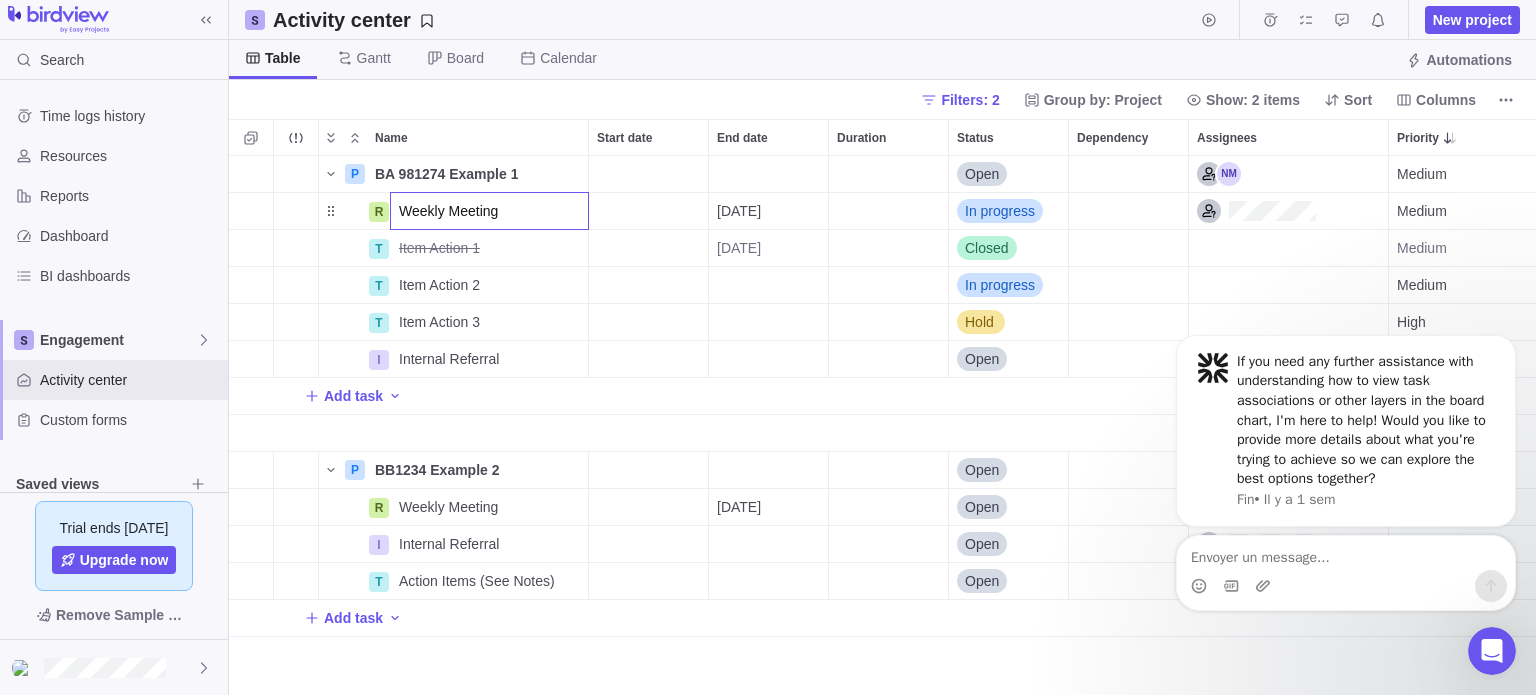 click on "P BA 981274 Example 1 Details Open Medium Description of the  R Weekly Meeting [DATE] In progress Medium Add what you would like to cover during the weekly meeting  T Item Action 1 Details [DATE] Closed Medium T Item Action 2 Details In progress Medium T Item Action 3 Details Hold High I Internal Referral Details Open Urgent Add task P BB1234 Example 2 Details Open Medium R Weekly Meeting Details [DATE] Open Medium I Internal Referral Details Open Medium T Action Items (See Notes) Details Open Medium Add task" at bounding box center (882, 426) 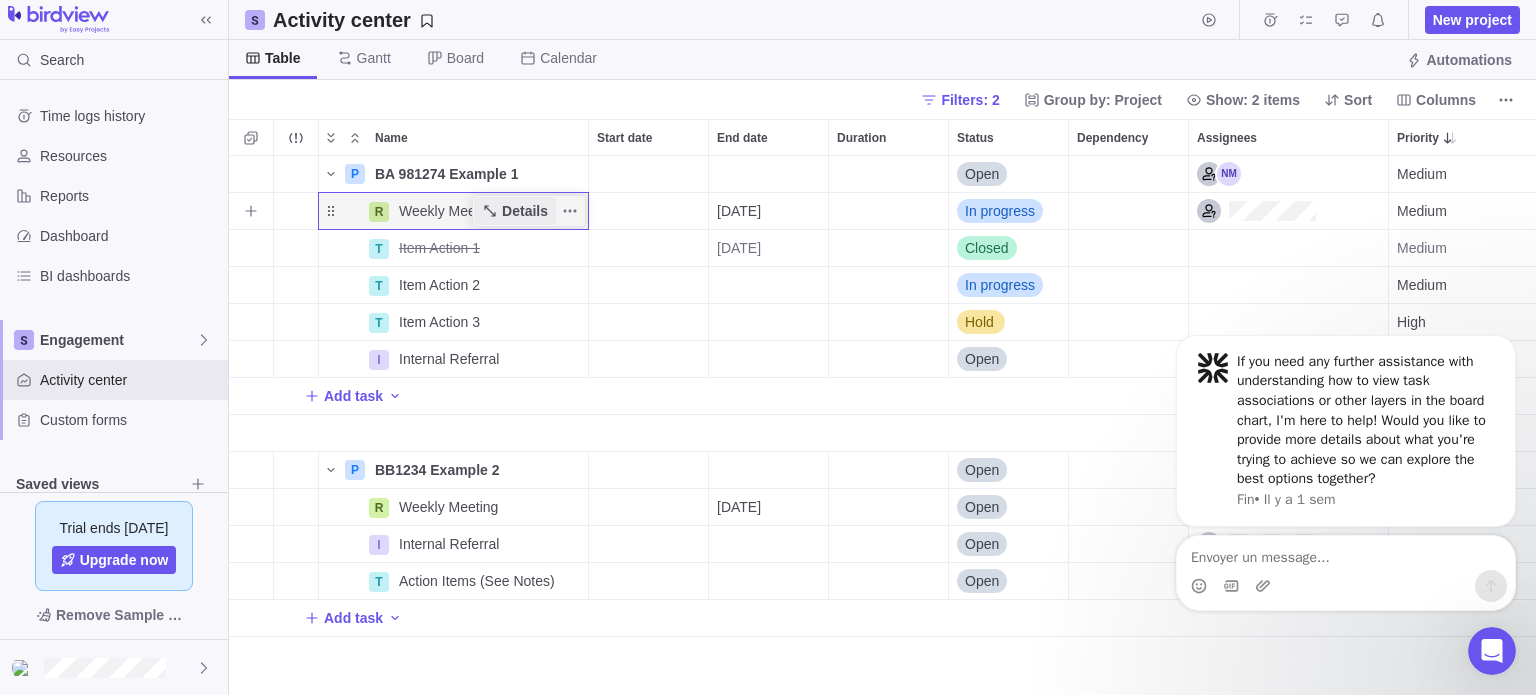 click on "Details" at bounding box center [525, 211] 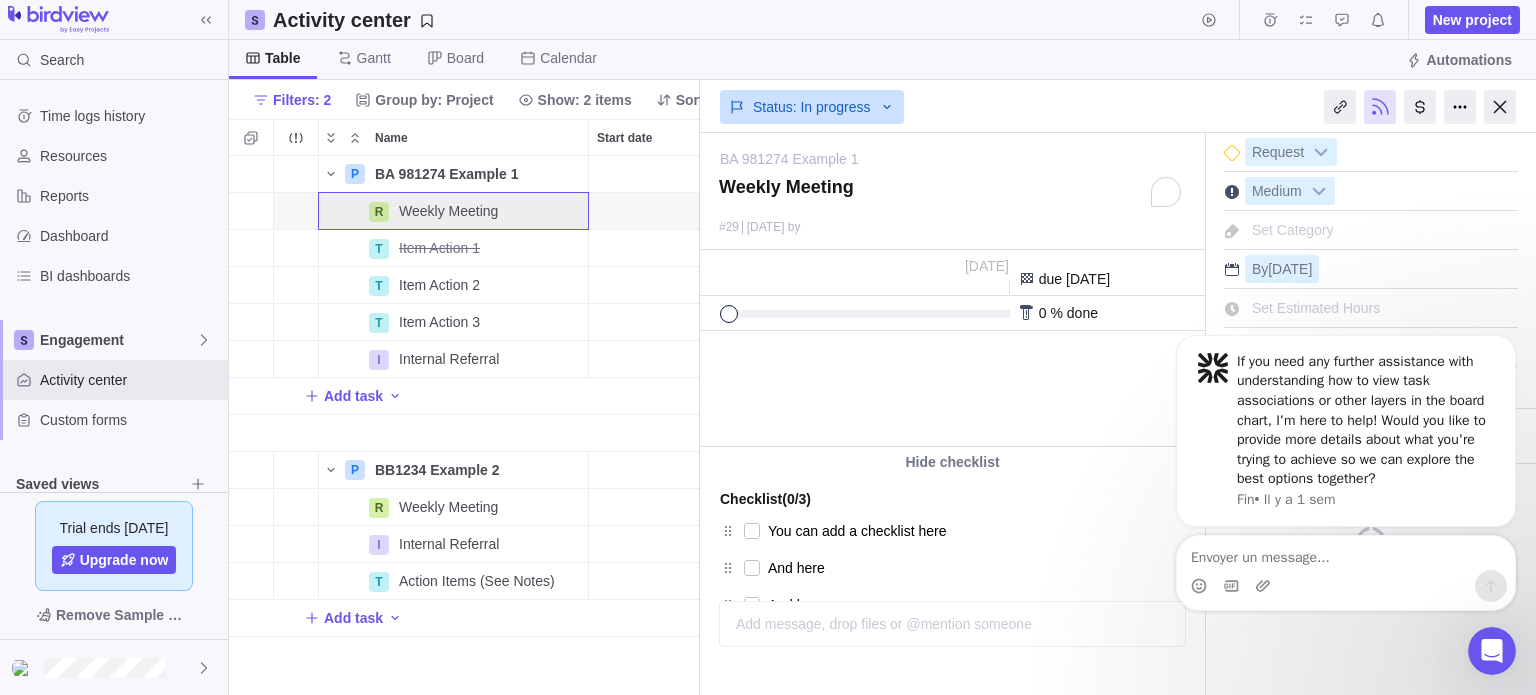 scroll, scrollTop: 524, scrollLeft: 456, axis: both 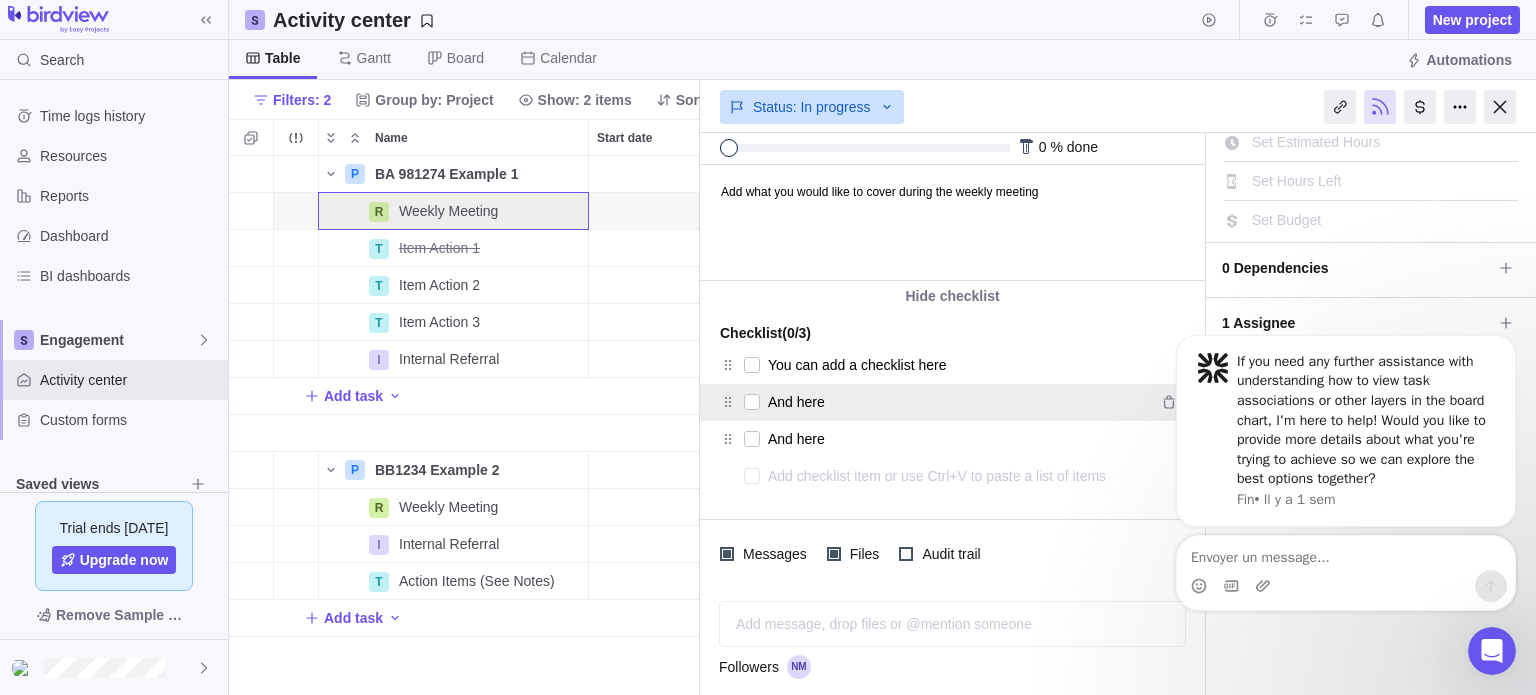 click on "And here" at bounding box center (952, 402) 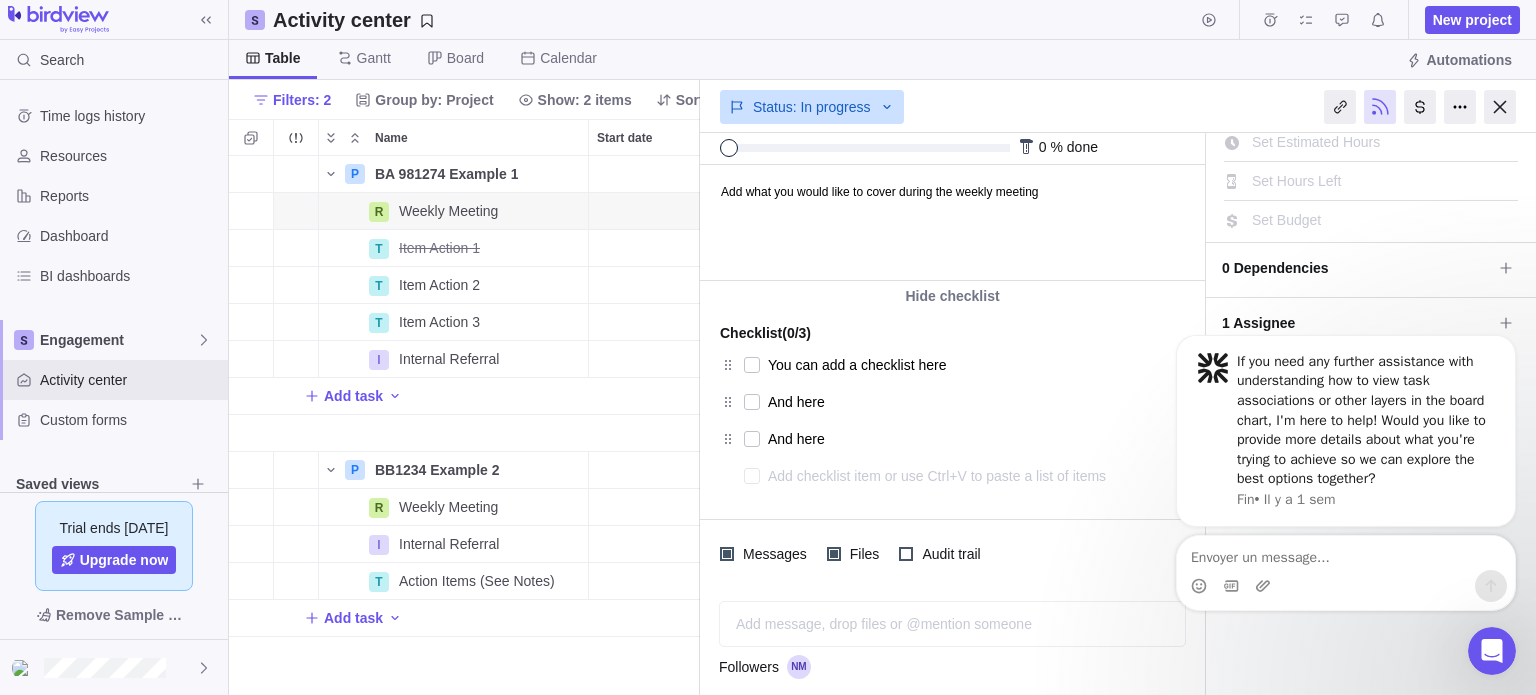 click at bounding box center [649, 433] 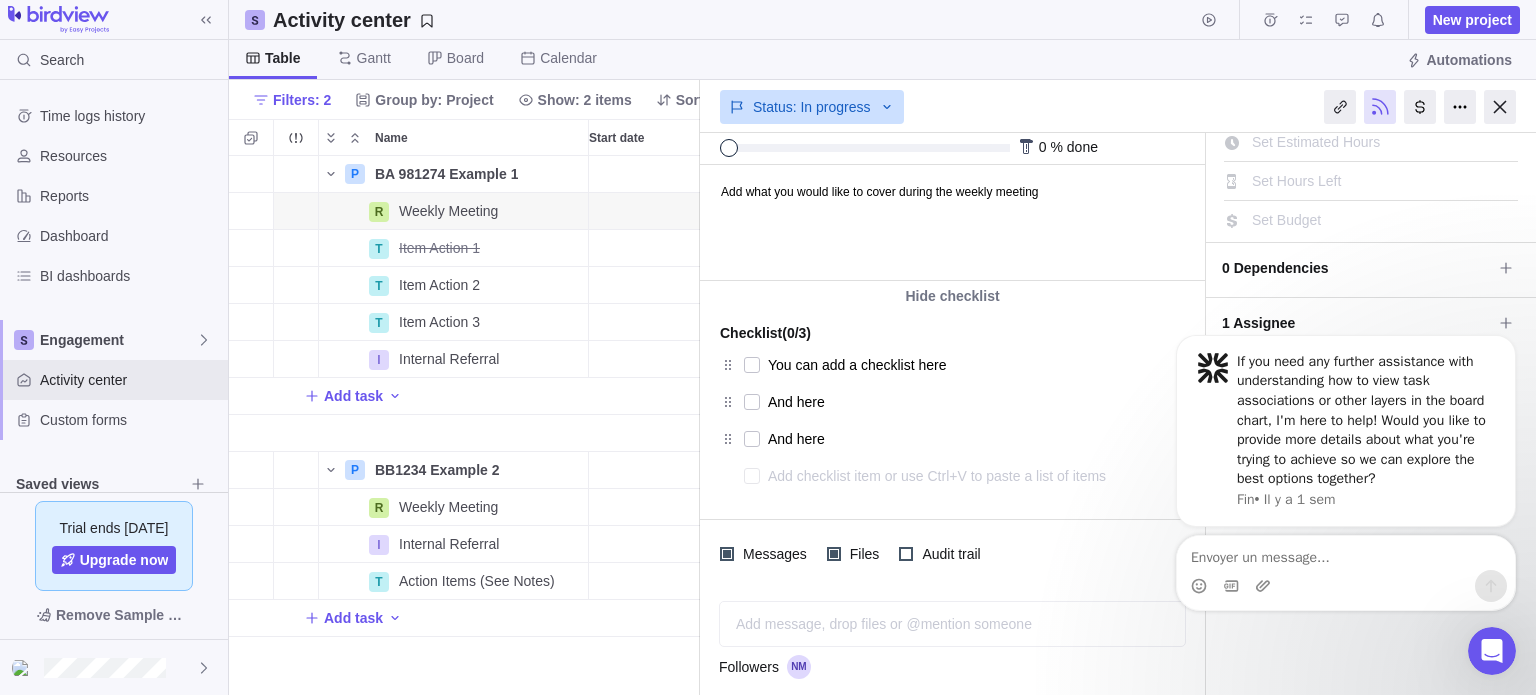 click at bounding box center (641, 433) 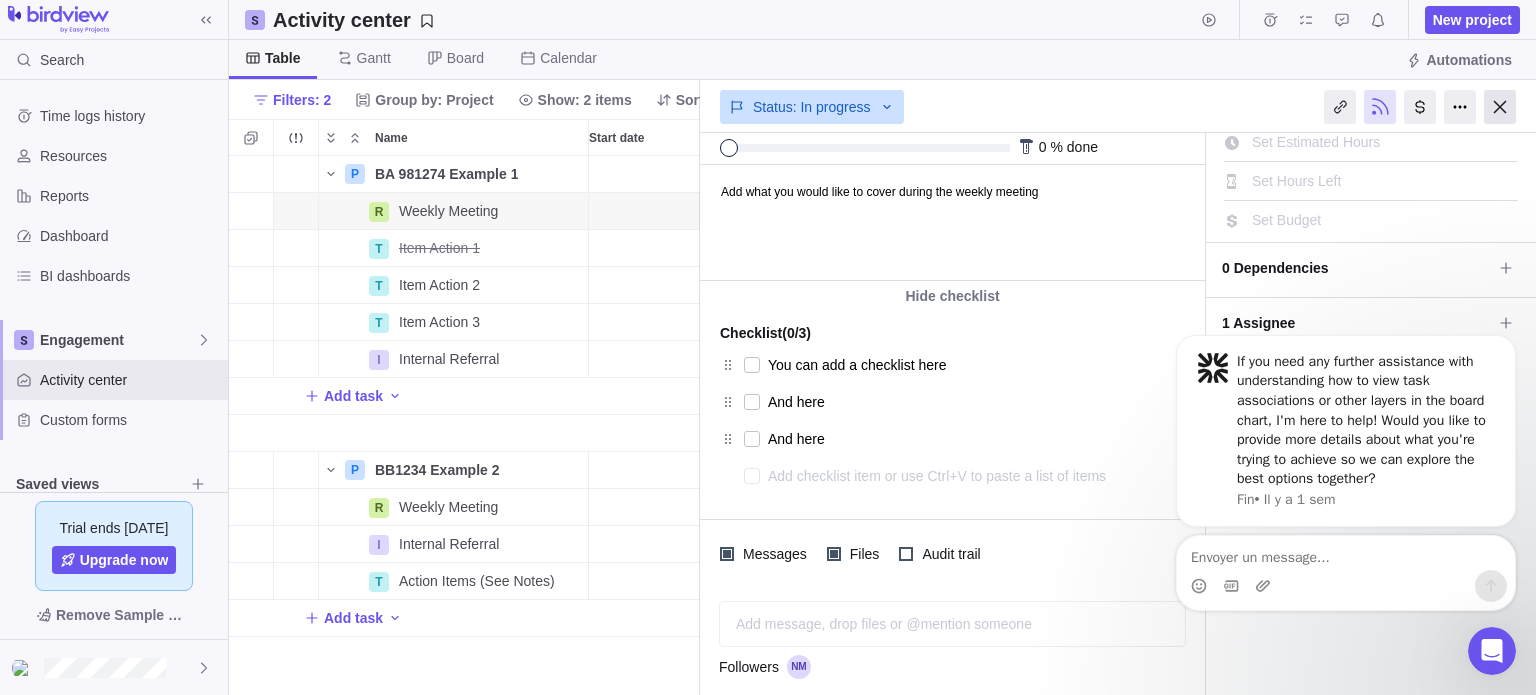 click at bounding box center [1500, 107] 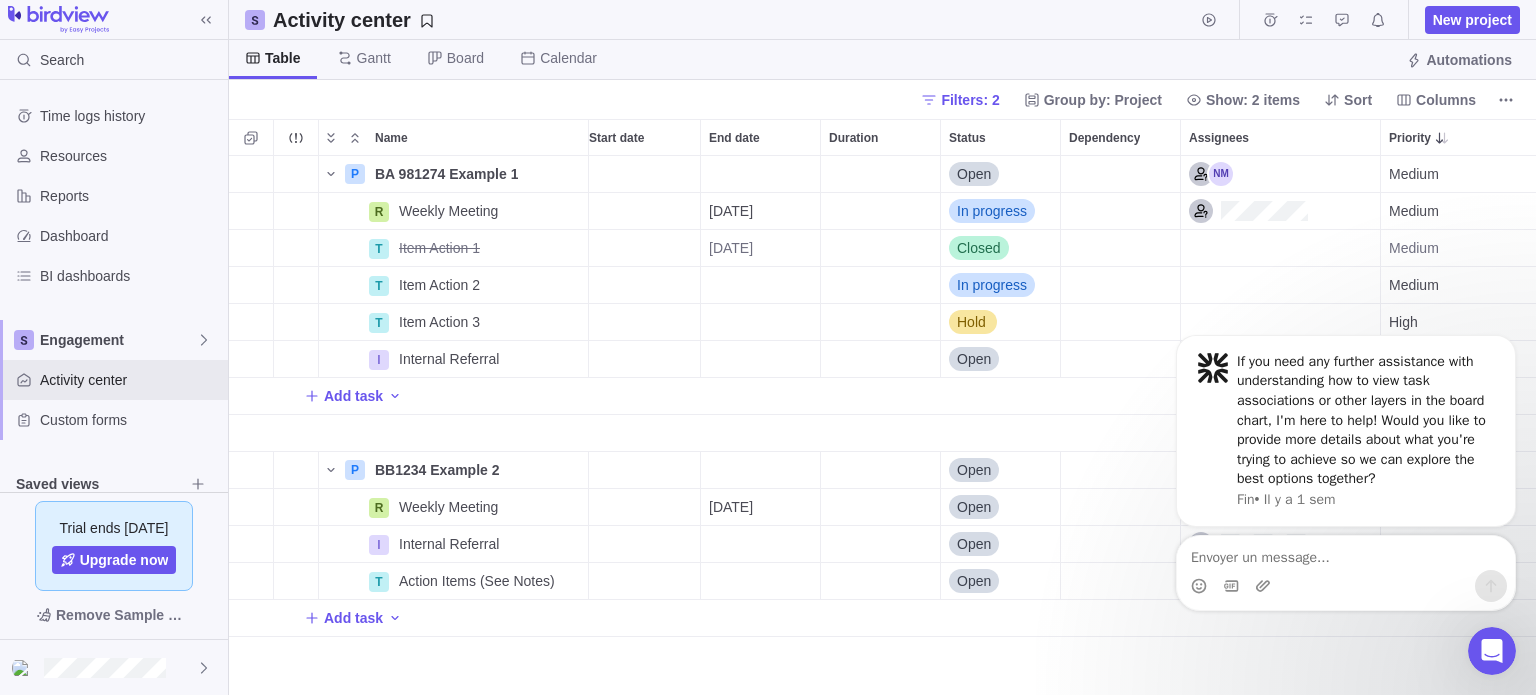 scroll, scrollTop: 16, scrollLeft: 16, axis: both 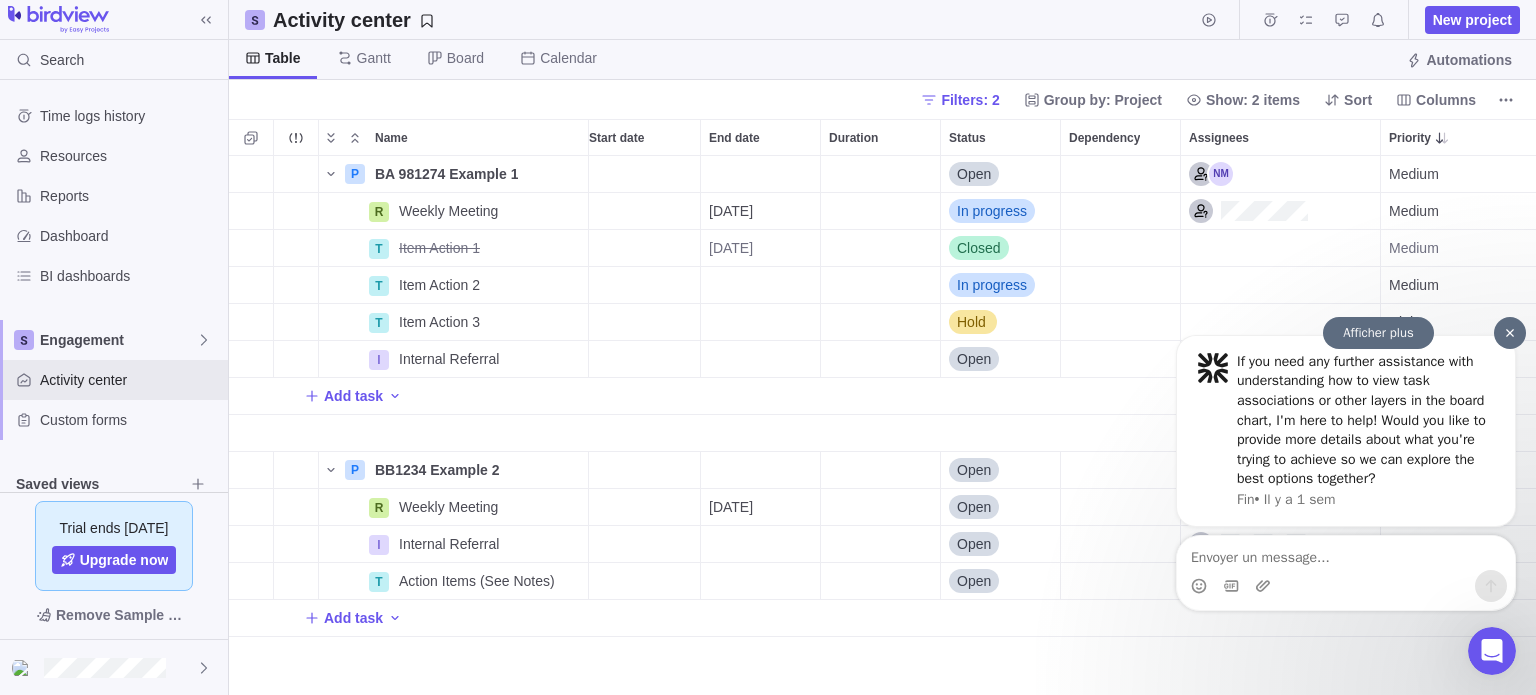 click at bounding box center [1510, 333] 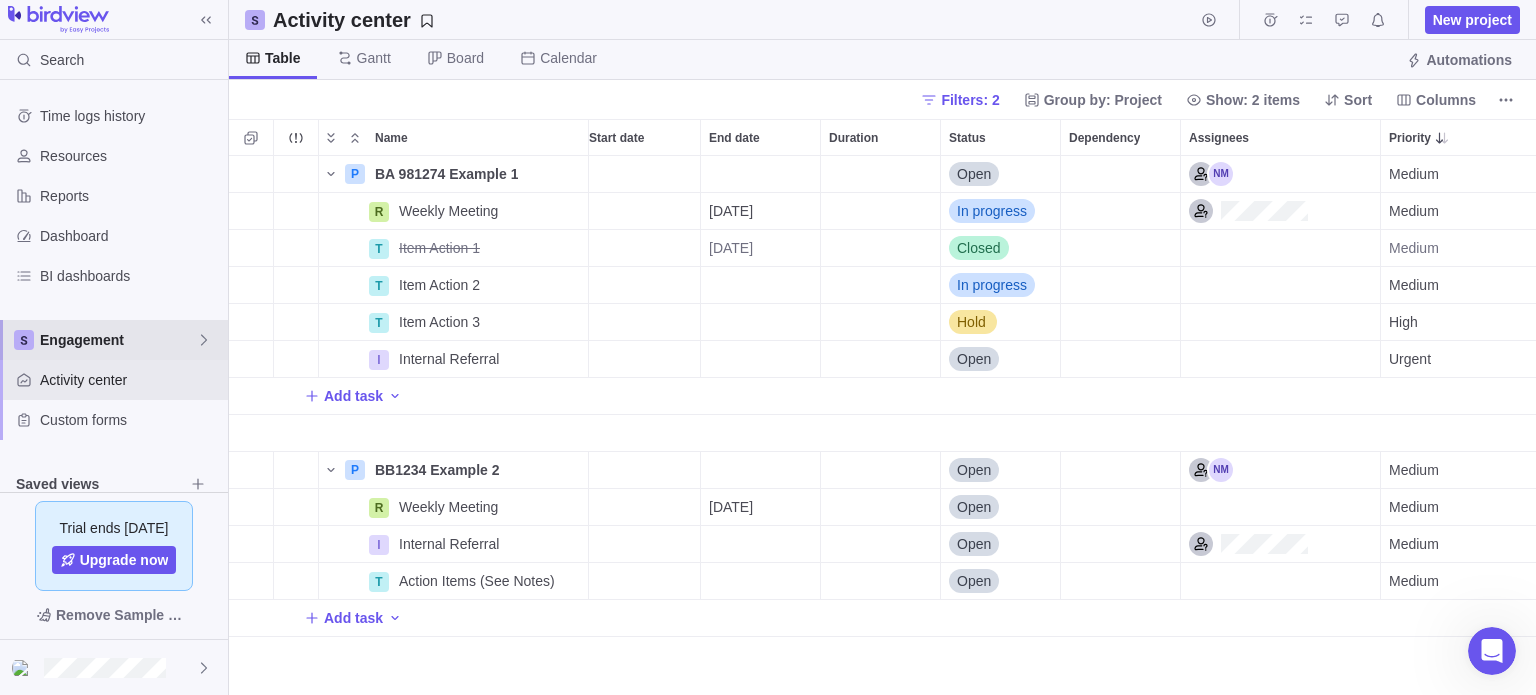 click on "Engagement" at bounding box center (118, 340) 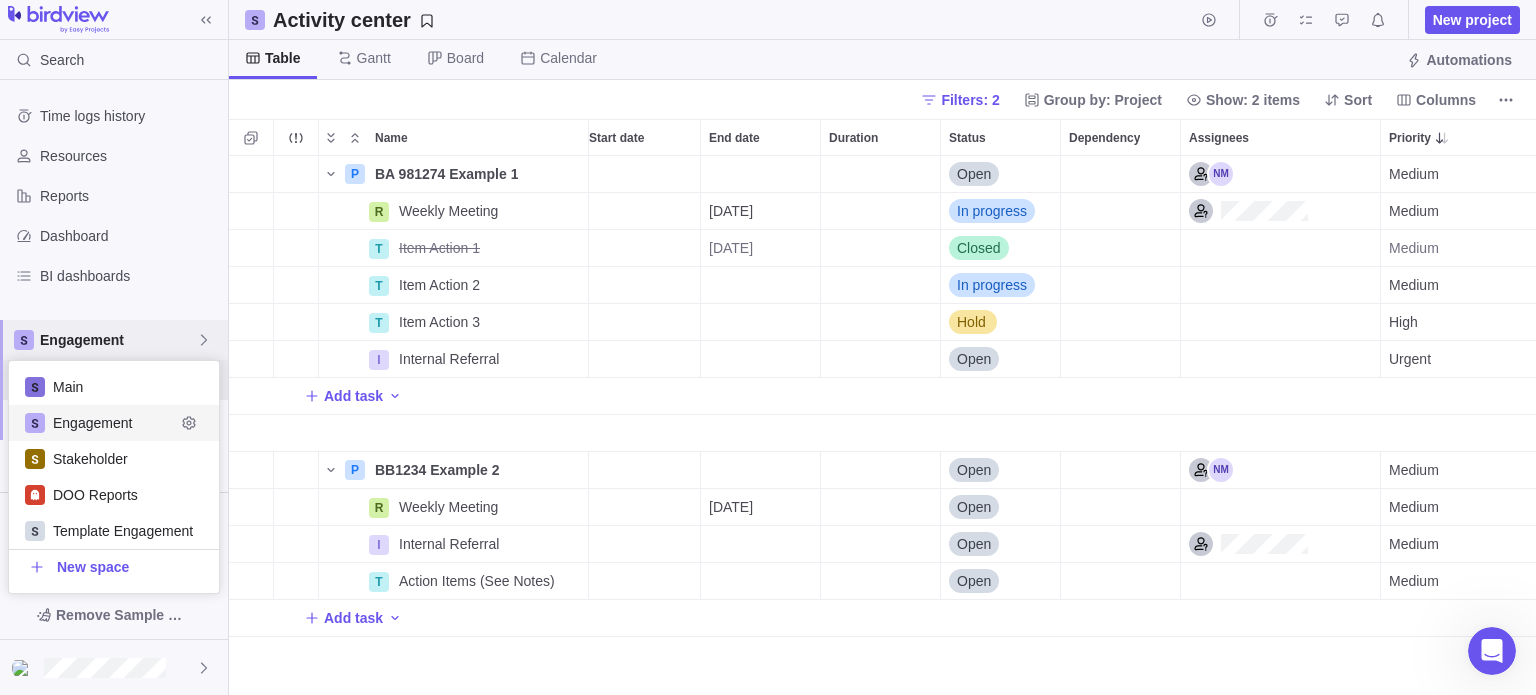 scroll, scrollTop: 16, scrollLeft: 16, axis: both 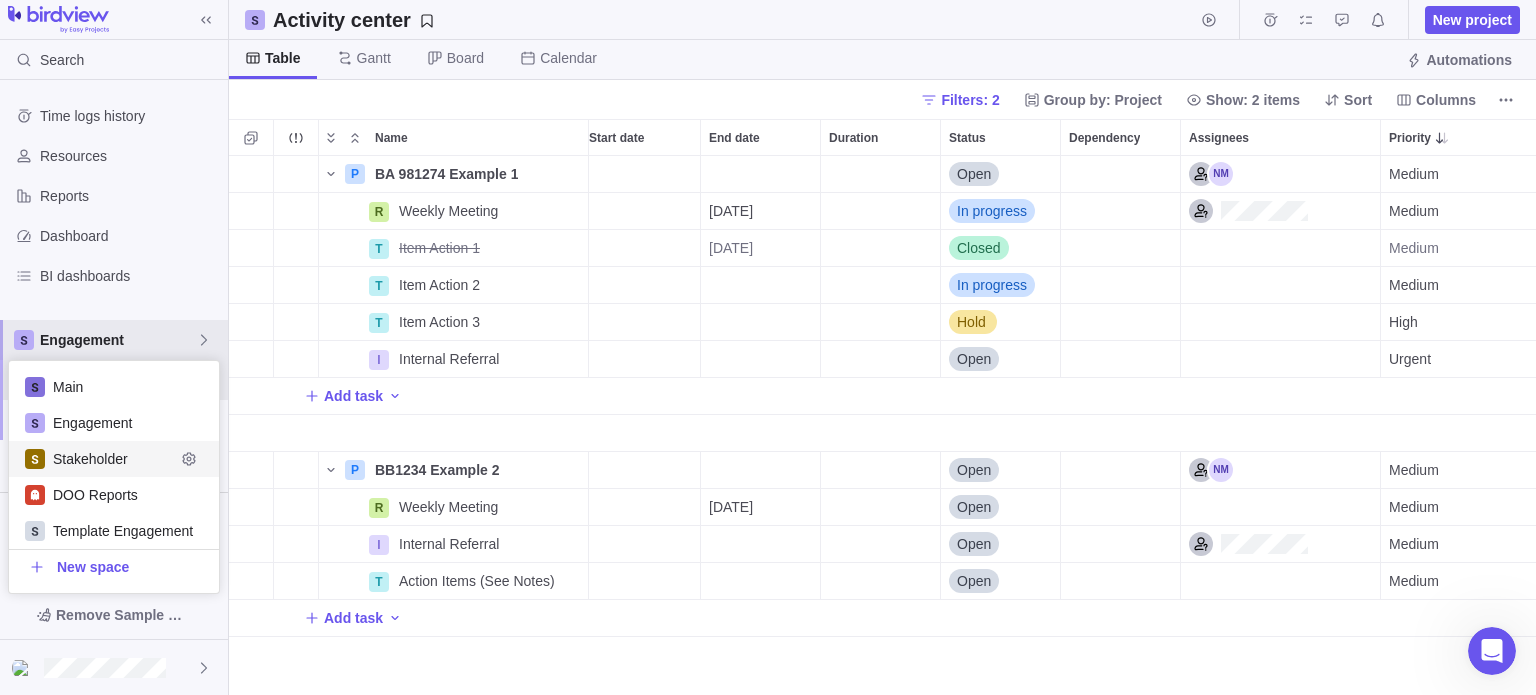 click on "Stakeholder" at bounding box center [114, 459] 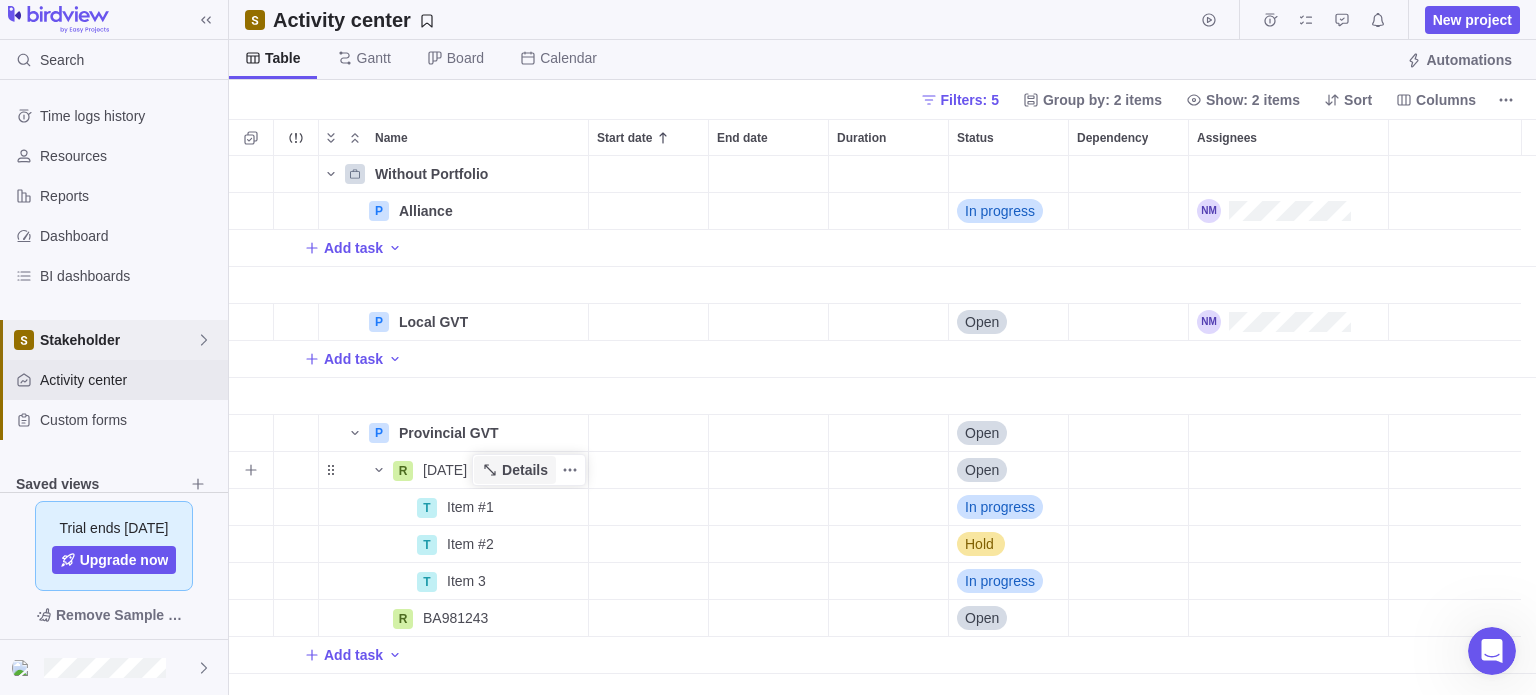 scroll, scrollTop: 16, scrollLeft: 16, axis: both 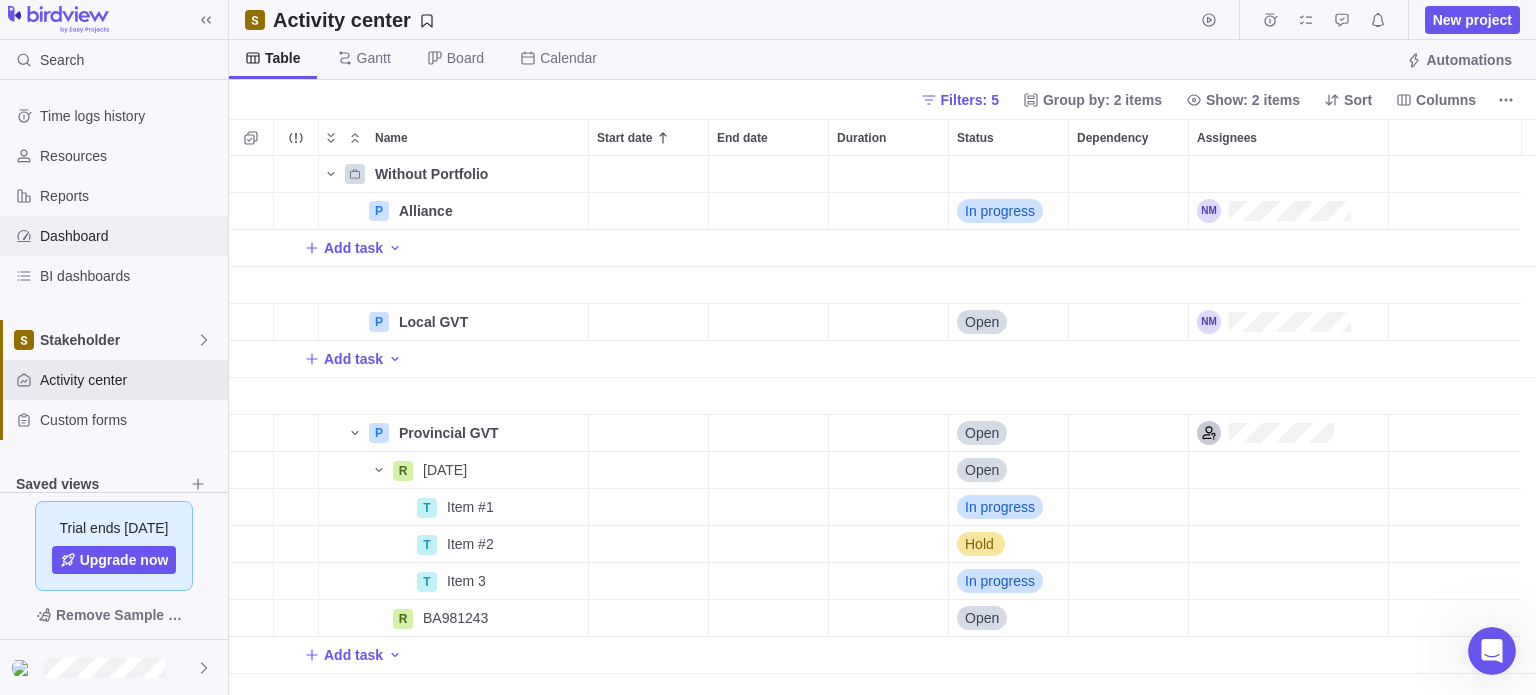 click on "Dashboard" at bounding box center (130, 236) 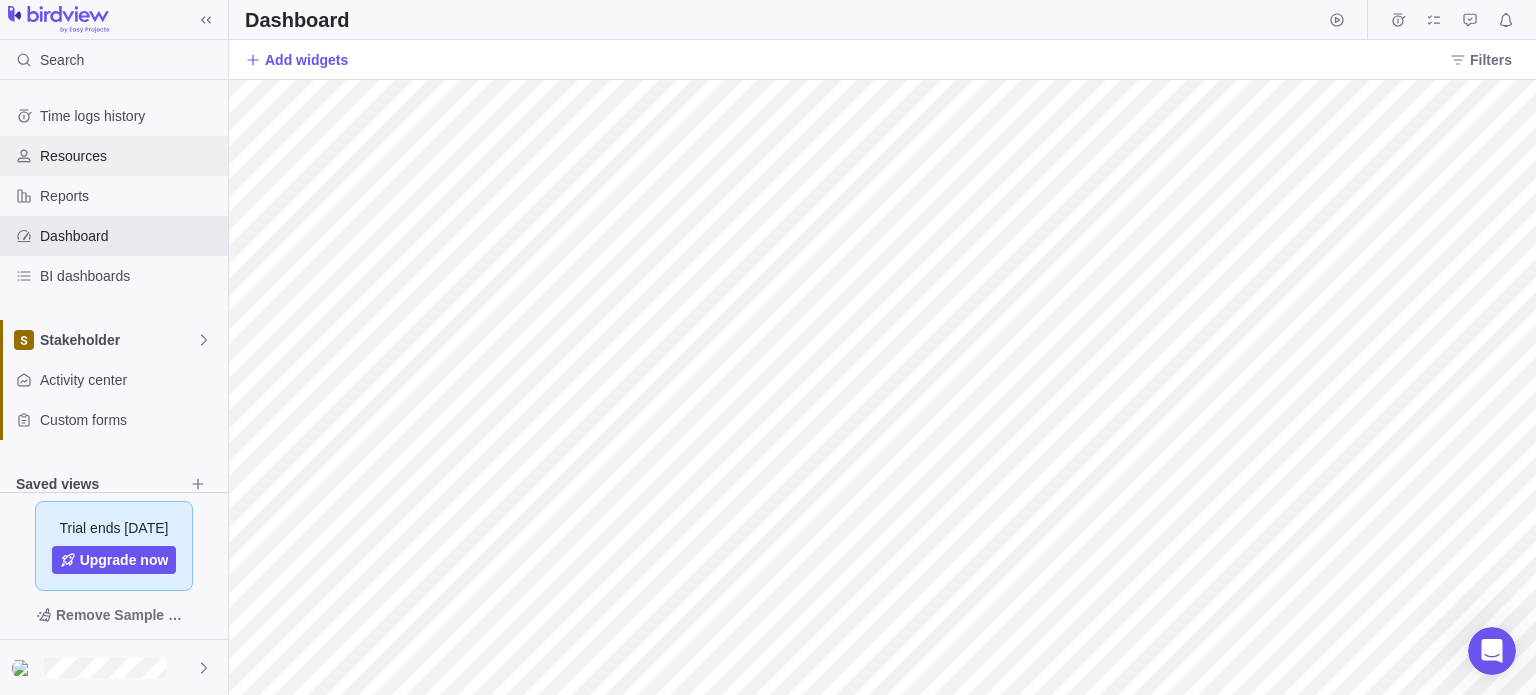 click on "Resources" at bounding box center (130, 156) 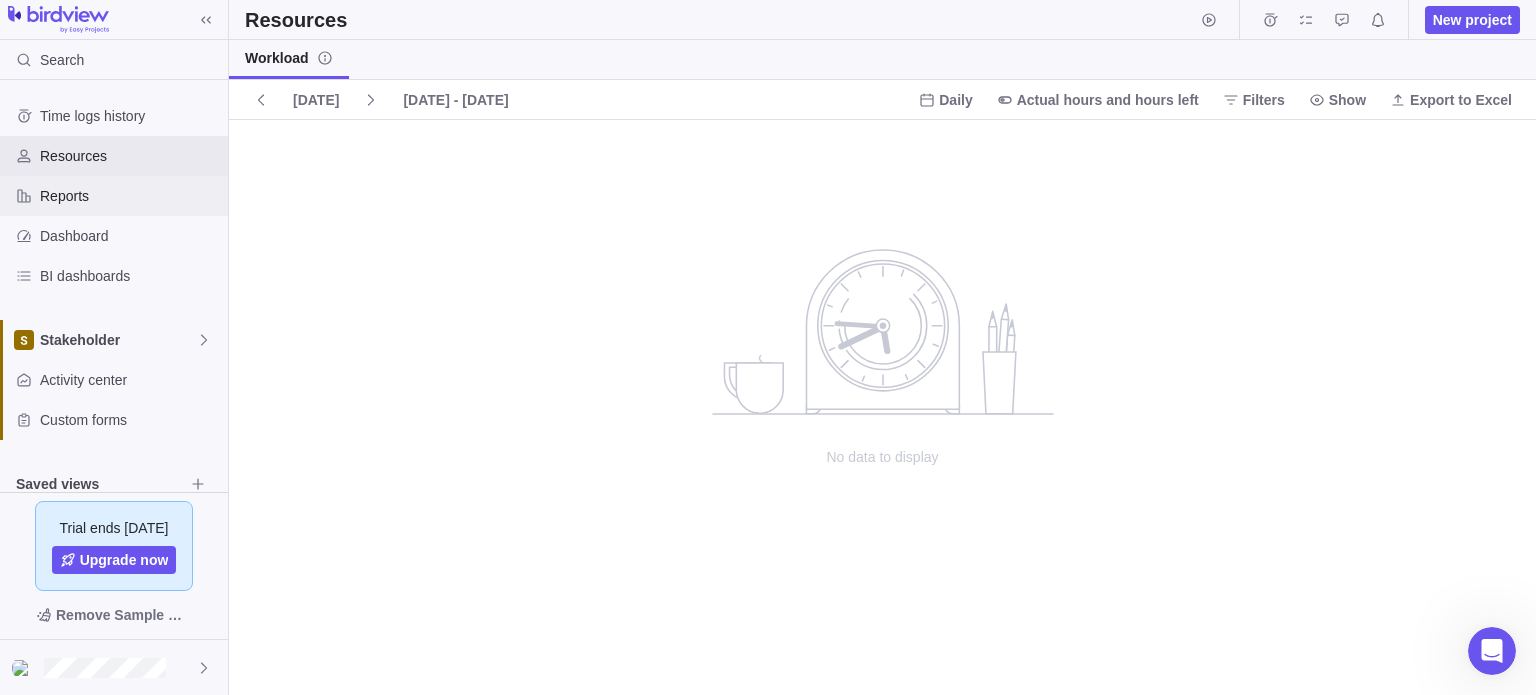 click on "Reports" at bounding box center (130, 196) 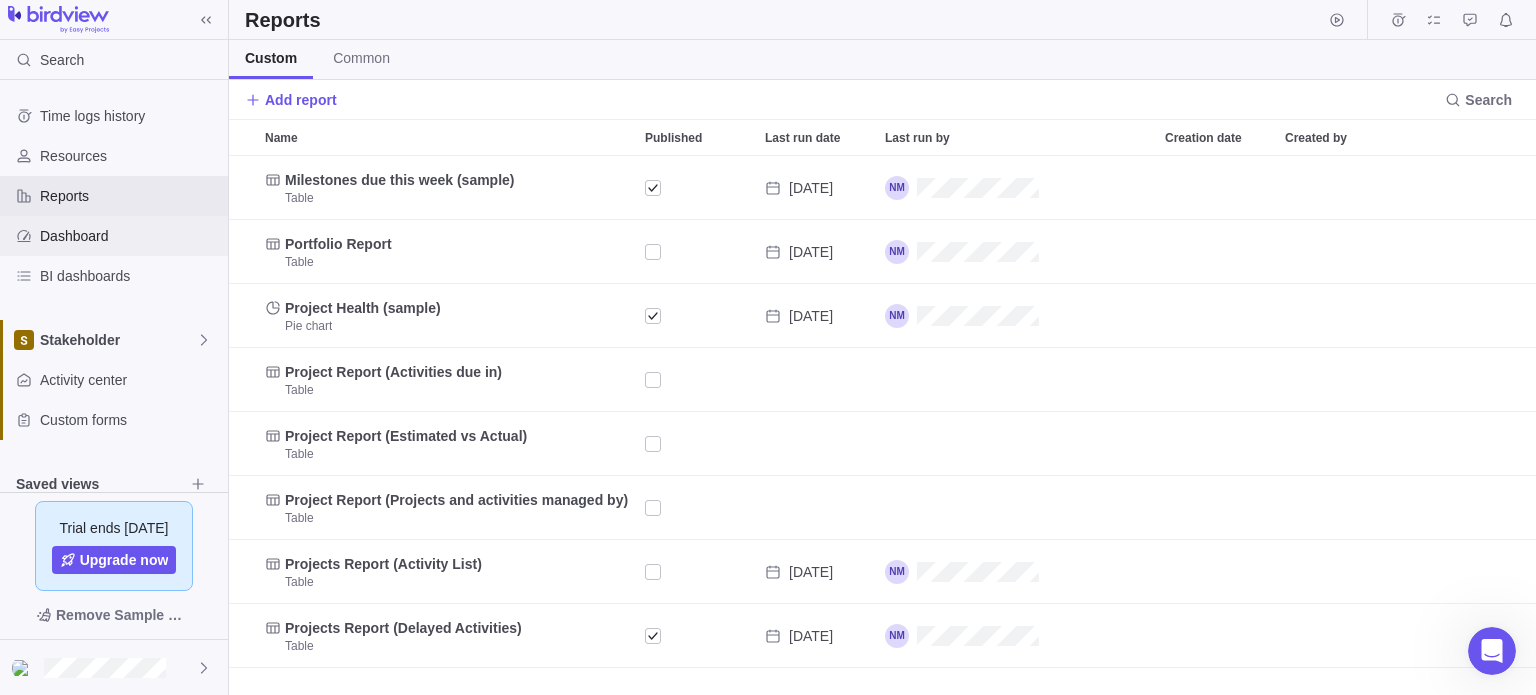 scroll, scrollTop: 16, scrollLeft: 16, axis: both 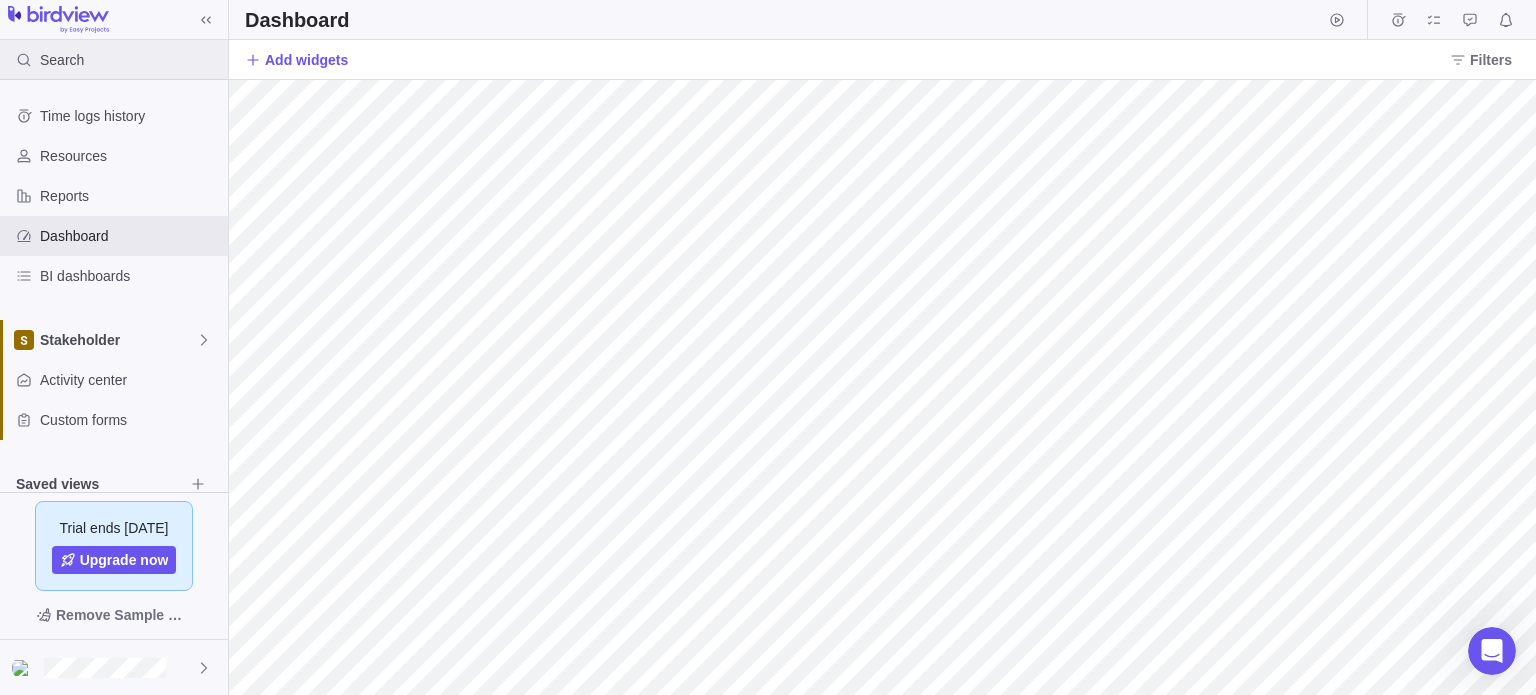 click on "Search" at bounding box center (114, 60) 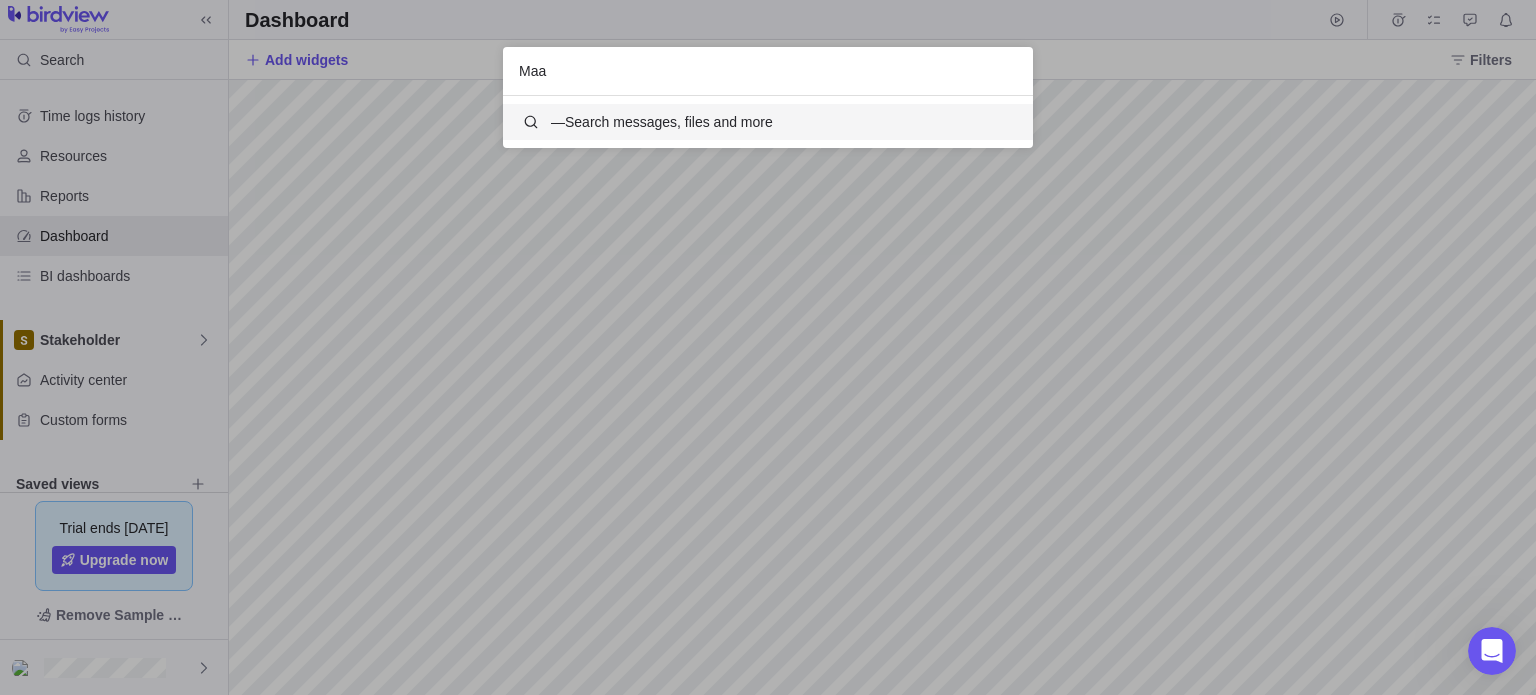 scroll, scrollTop: 16, scrollLeft: 16, axis: both 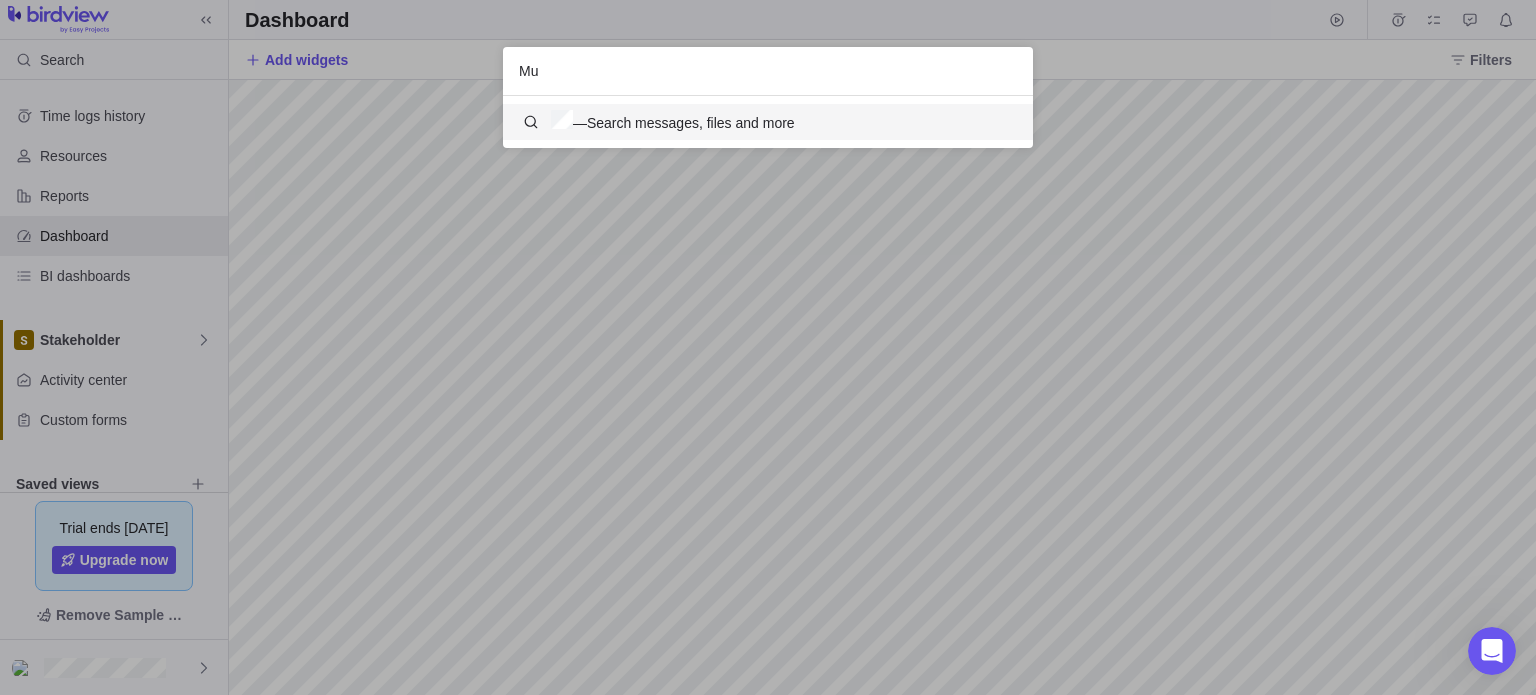 type on "M" 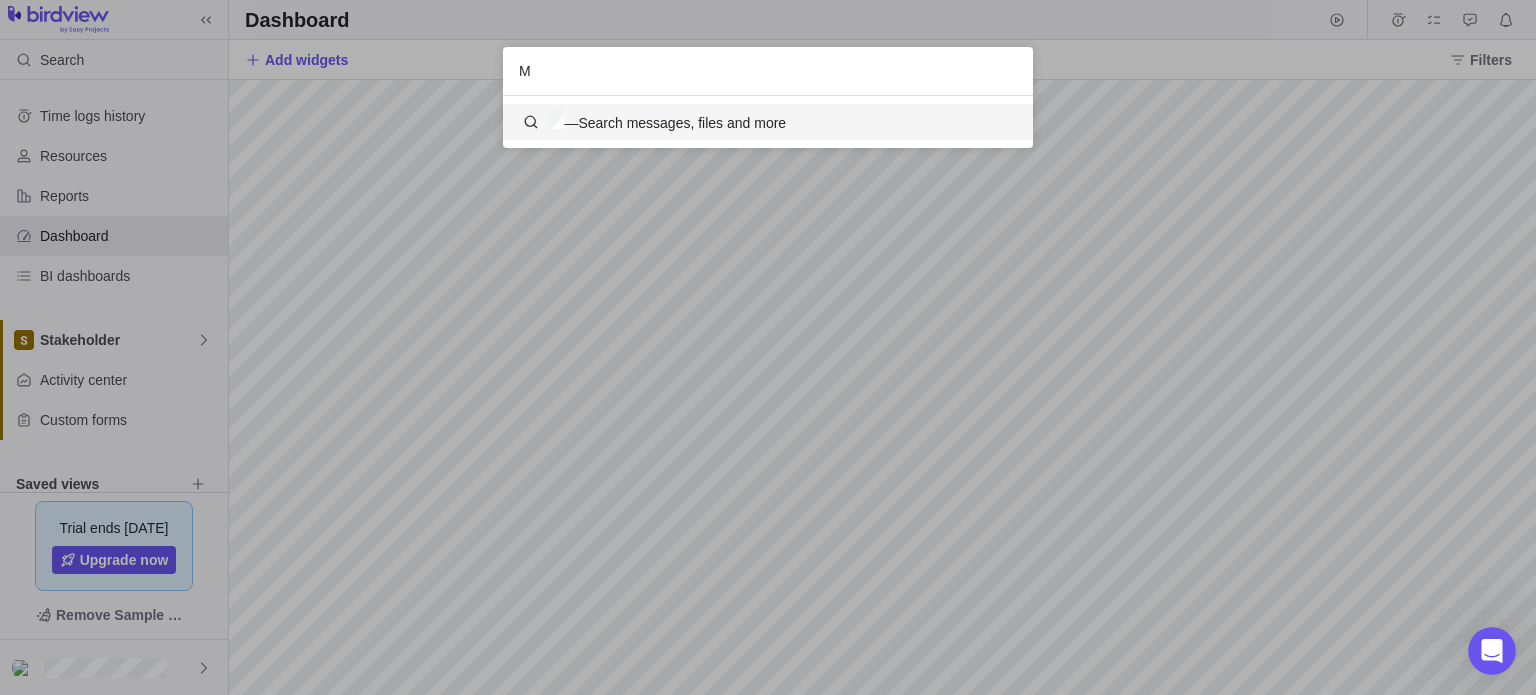 type 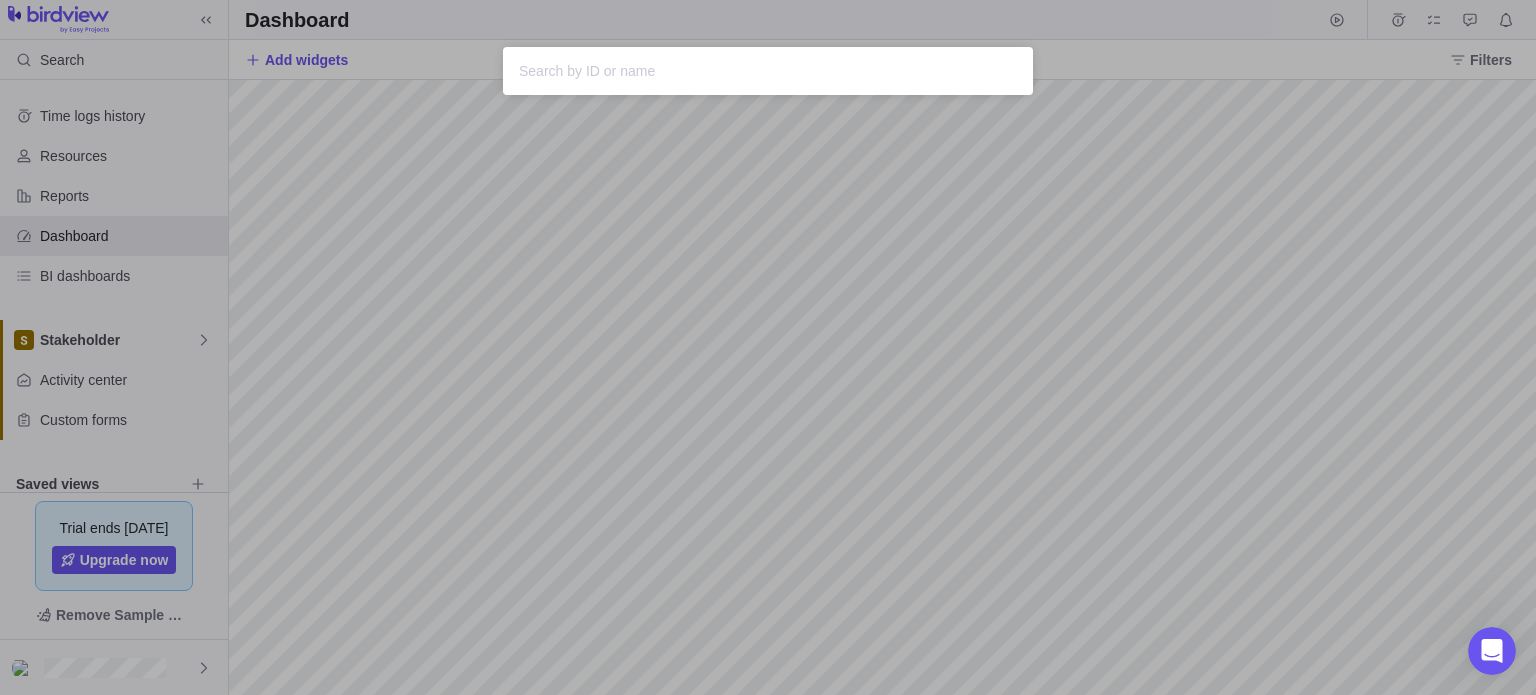 click on "Sorry, nothing was found" at bounding box center (768, 347) 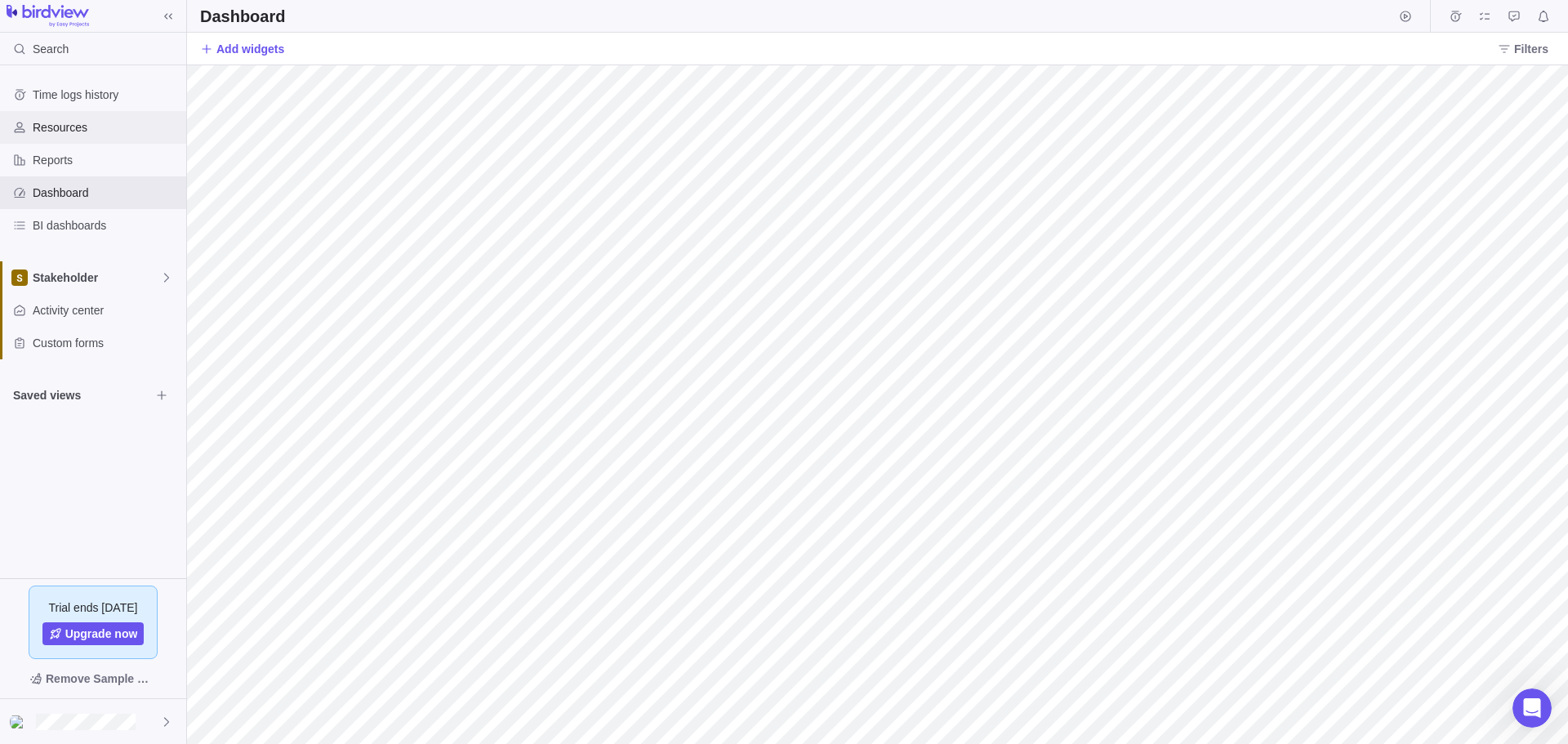 click on "Resources" at bounding box center (93, 127) 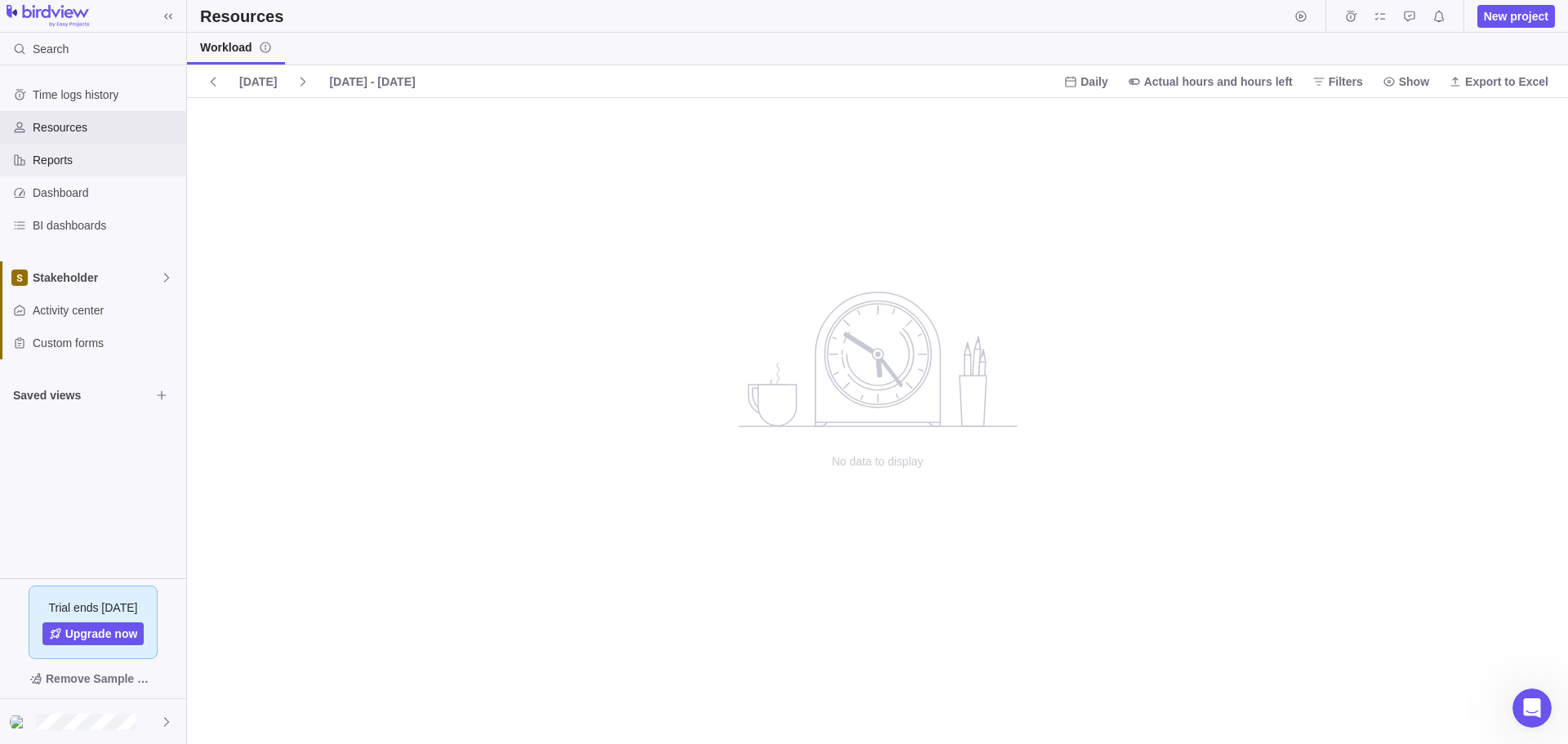 click on "Reports" at bounding box center [93, 160] 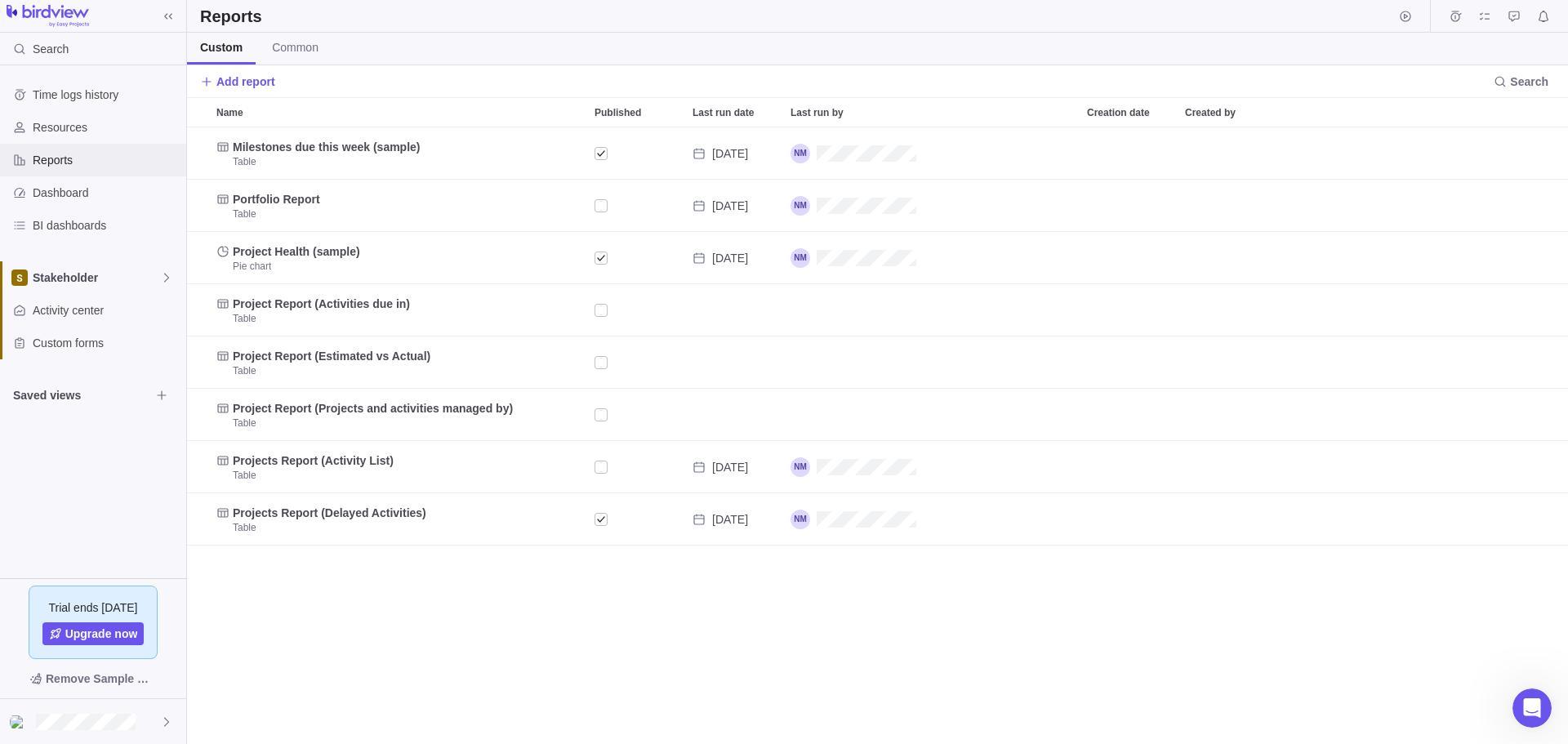 scroll, scrollTop: 13, scrollLeft: 13, axis: both 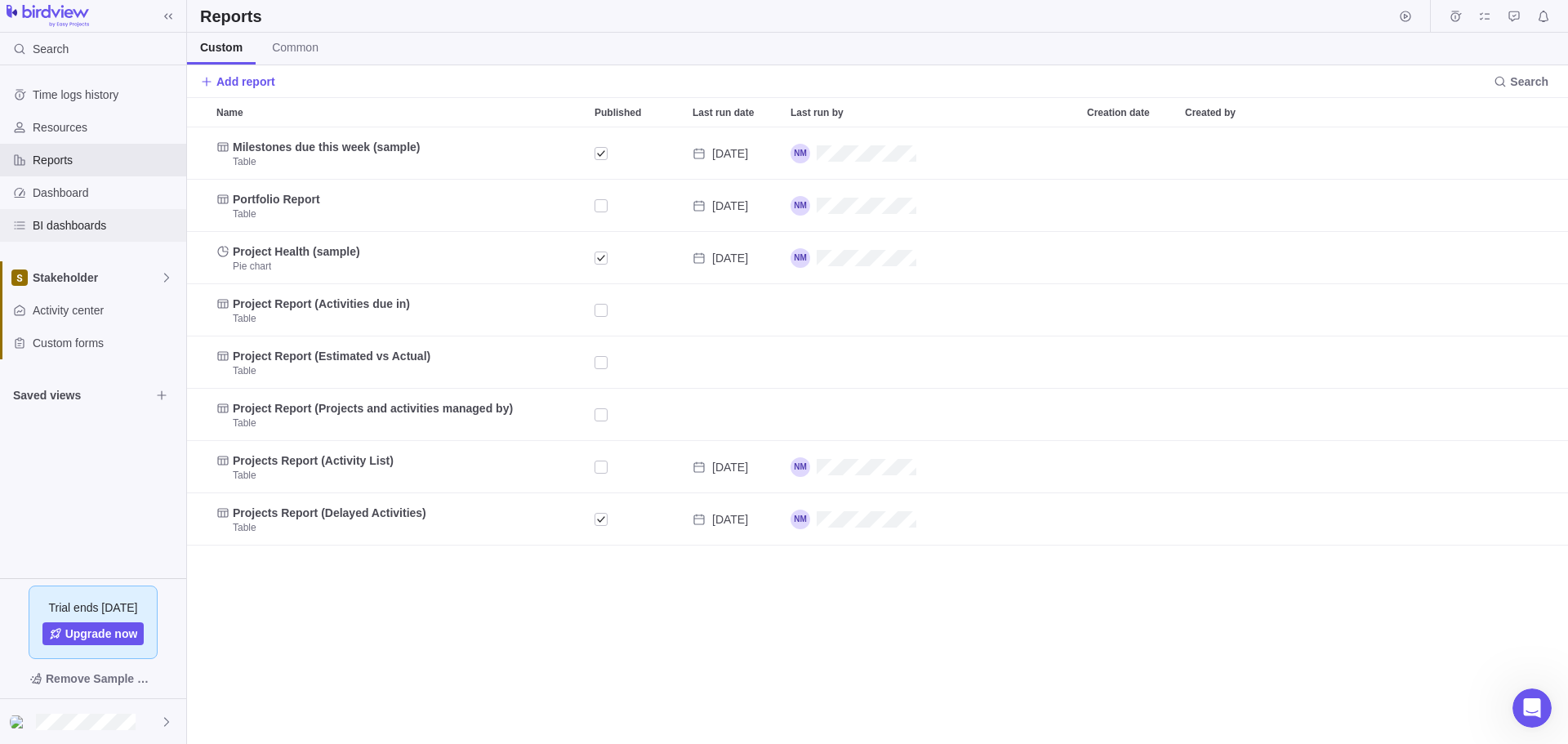click on "BI dashboards" at bounding box center [106, 225] 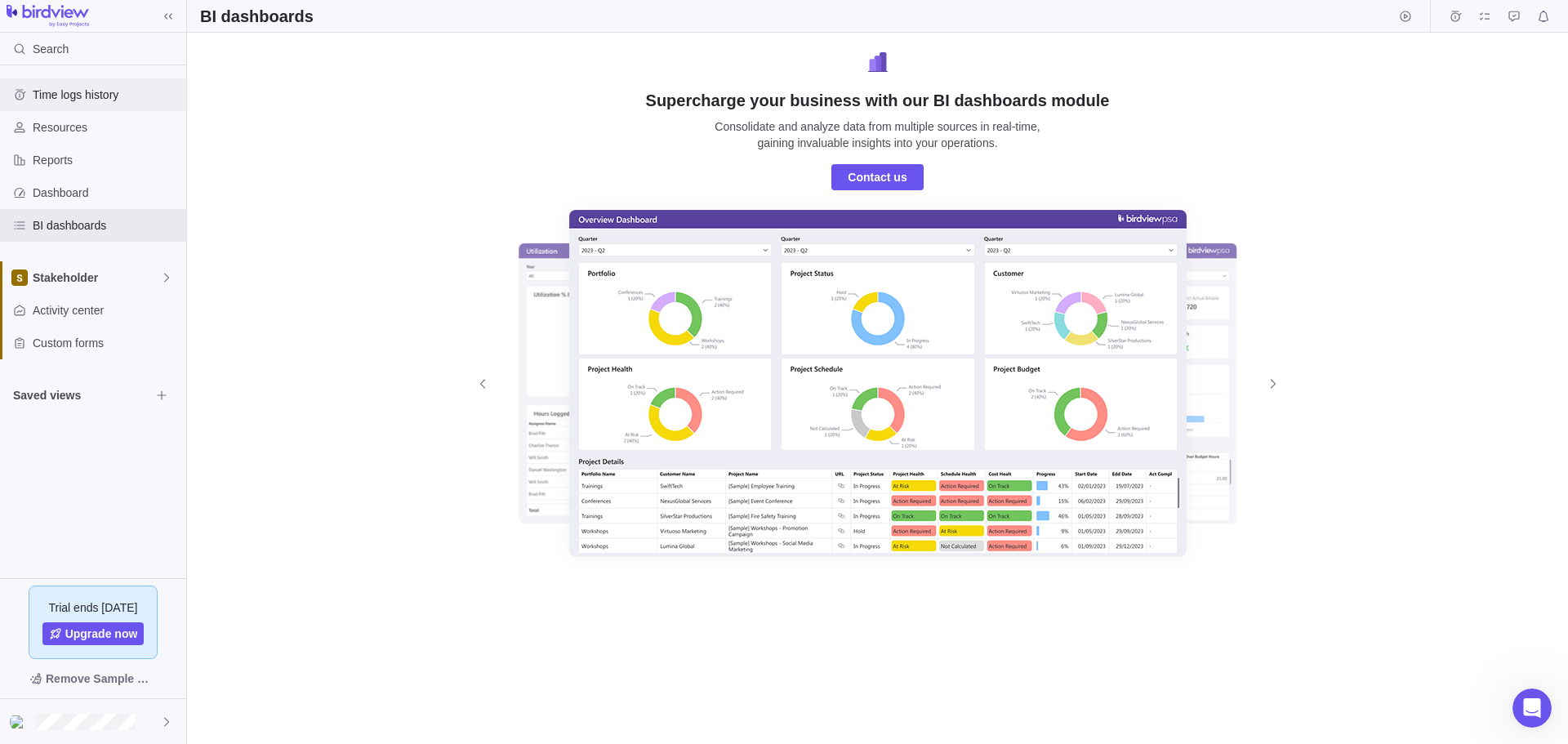 click on "Time logs history" at bounding box center (93, 95) 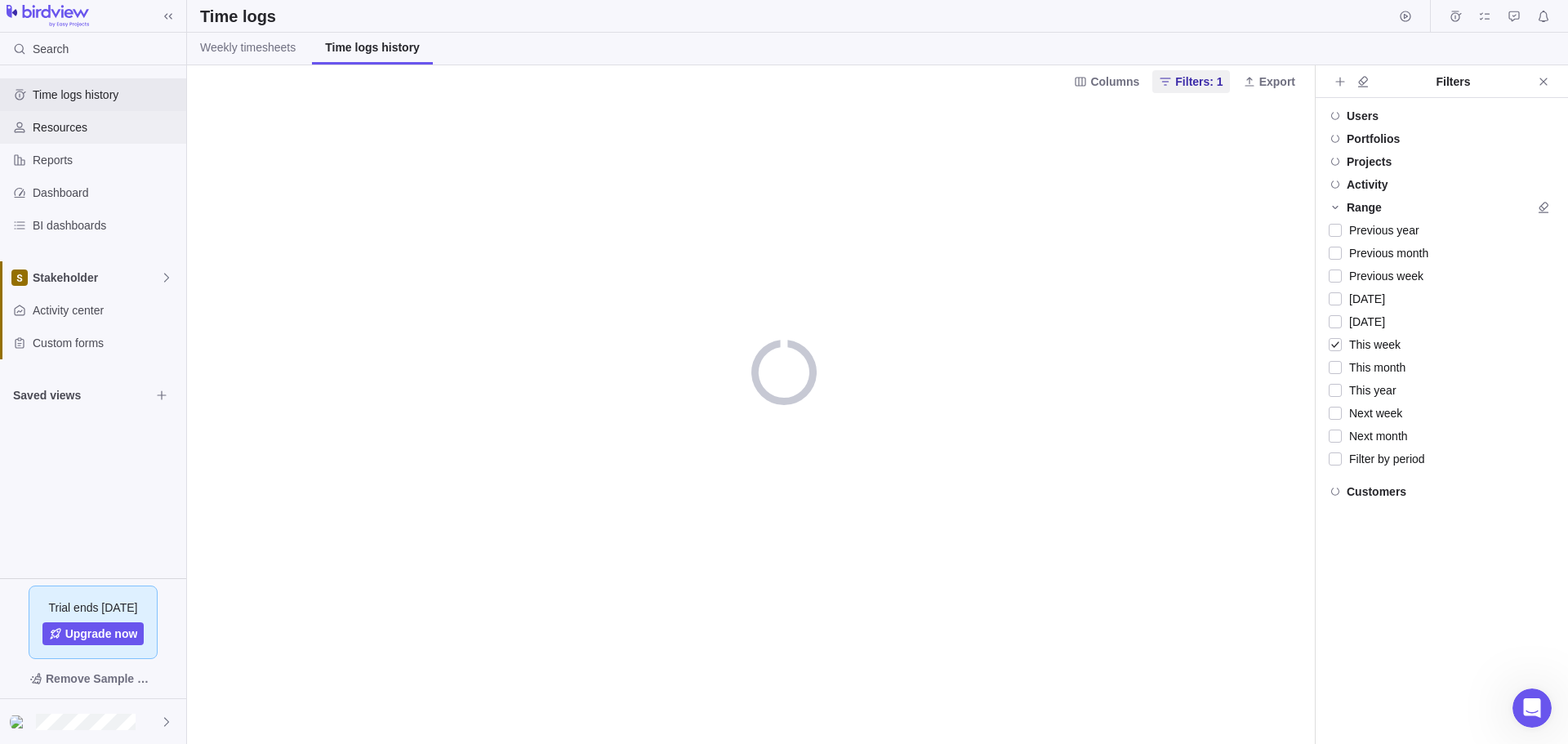 click on "Resources" at bounding box center [106, 127] 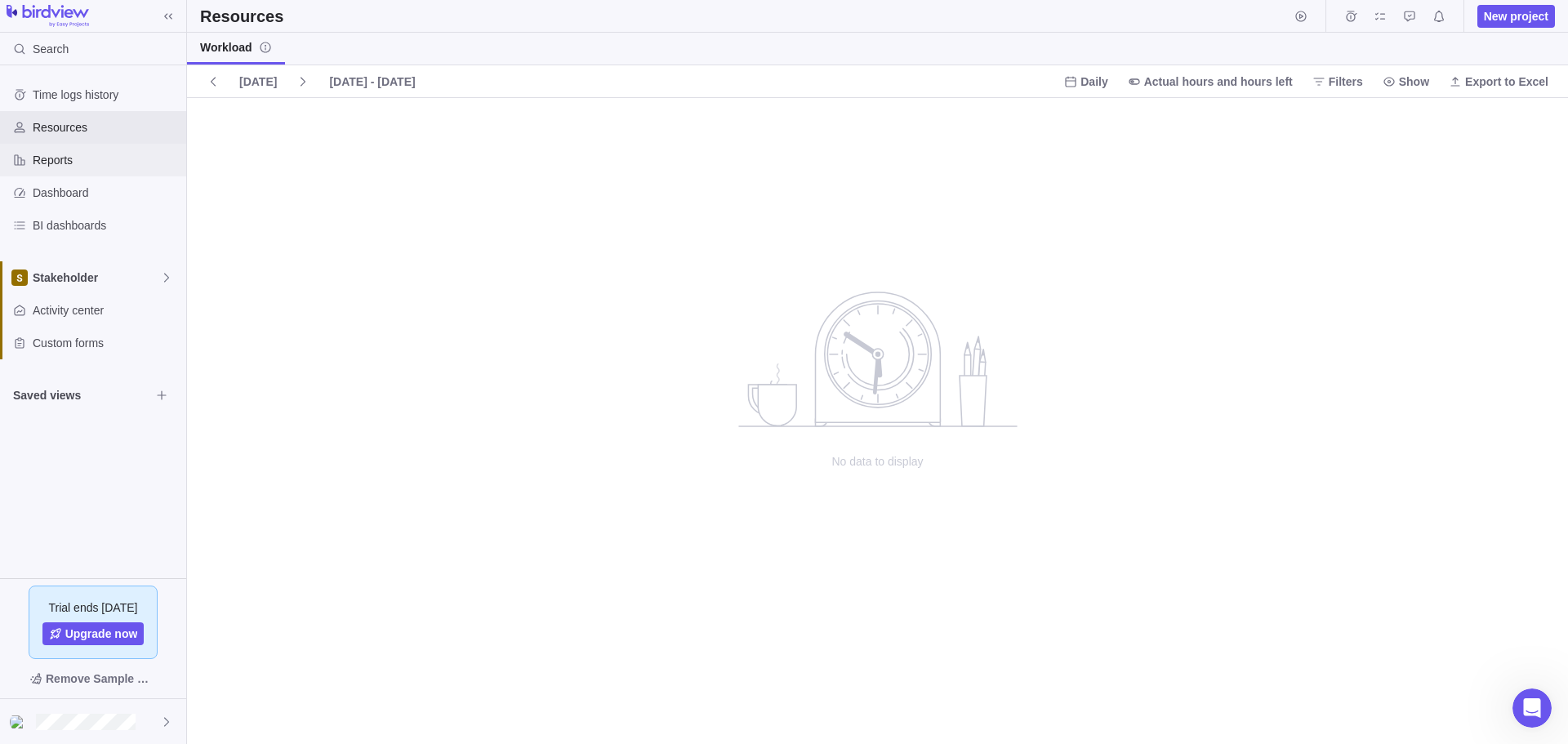 click on "Reports" at bounding box center (106, 160) 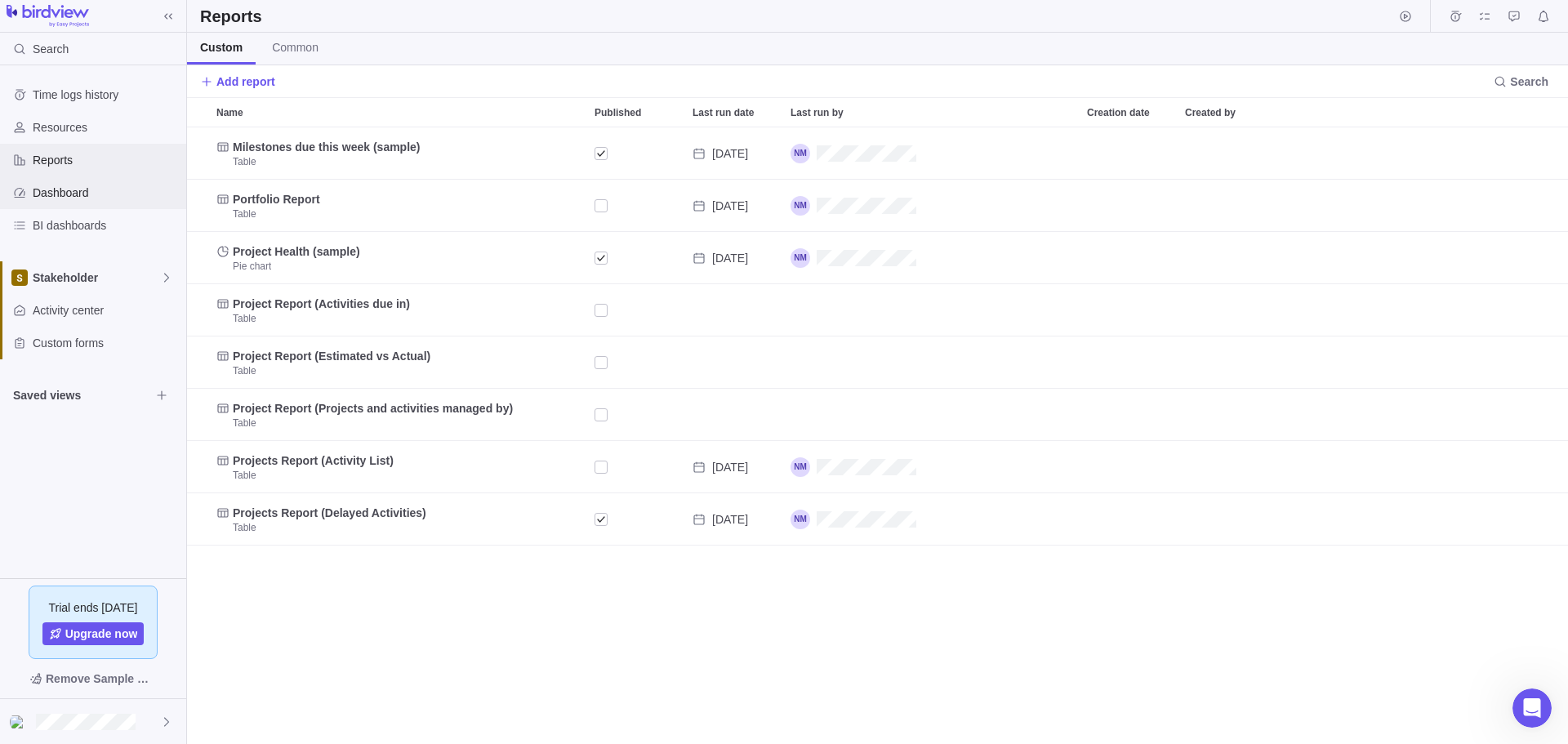 scroll, scrollTop: 13, scrollLeft: 13, axis: both 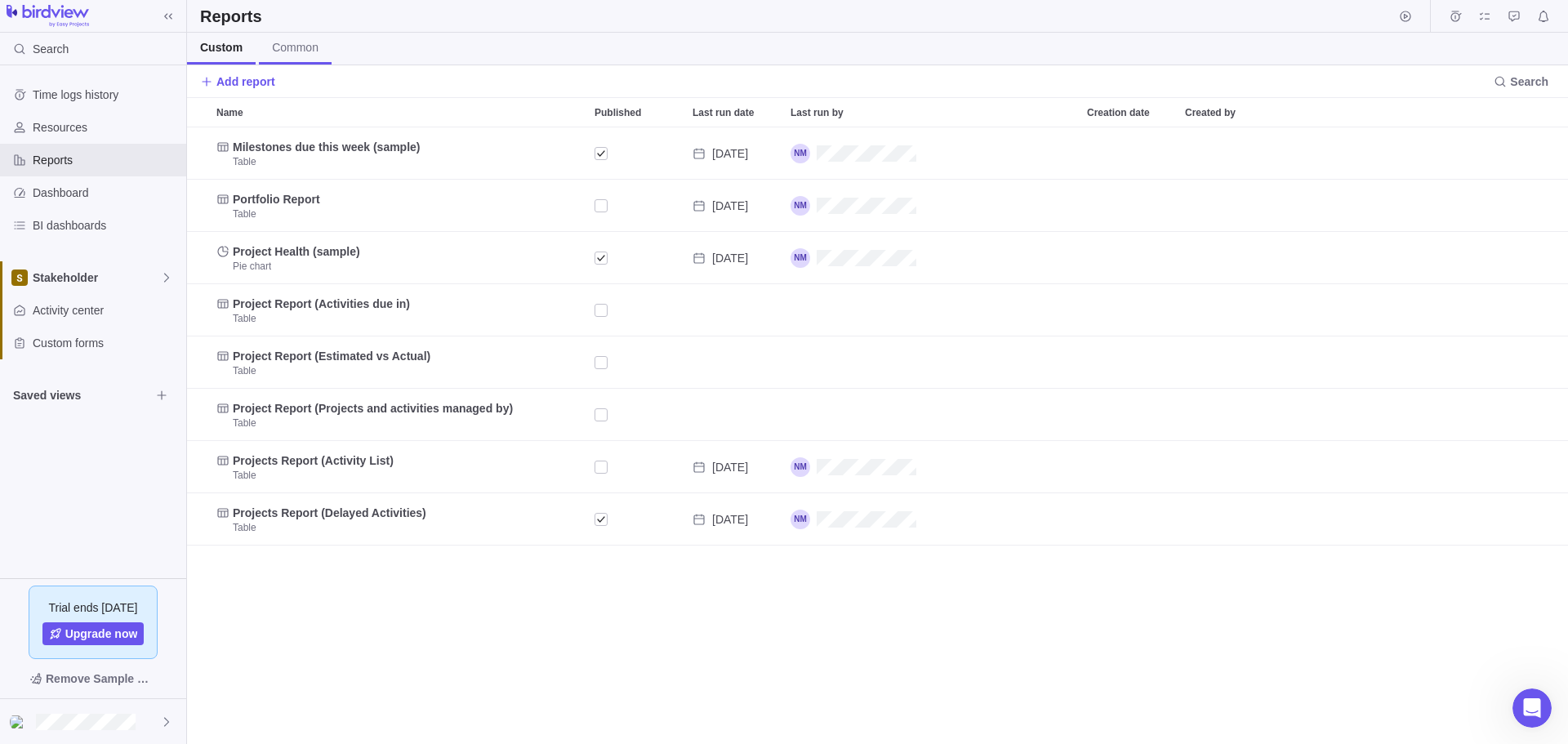 click on "Common" at bounding box center [295, 47] 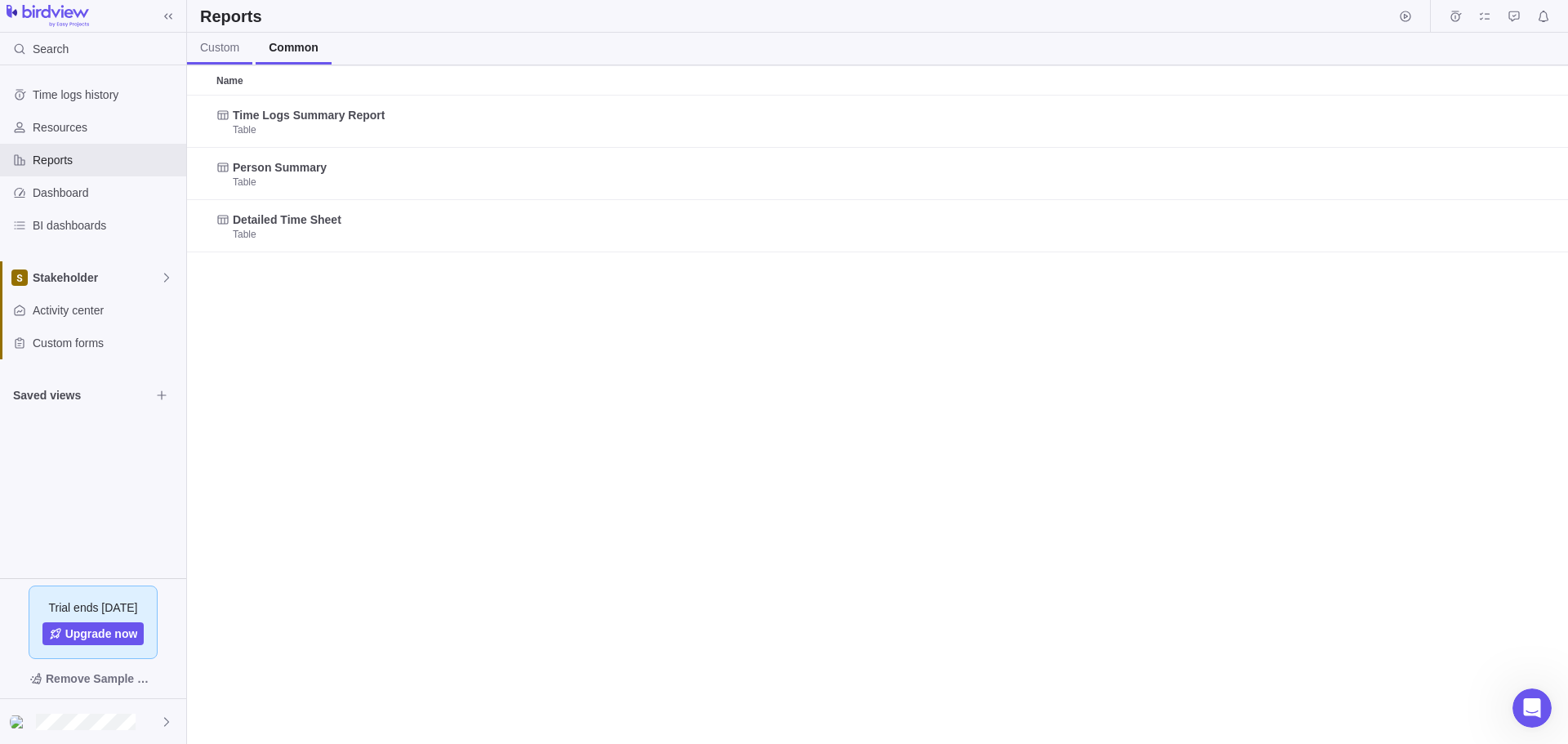 scroll, scrollTop: 13, scrollLeft: 13, axis: both 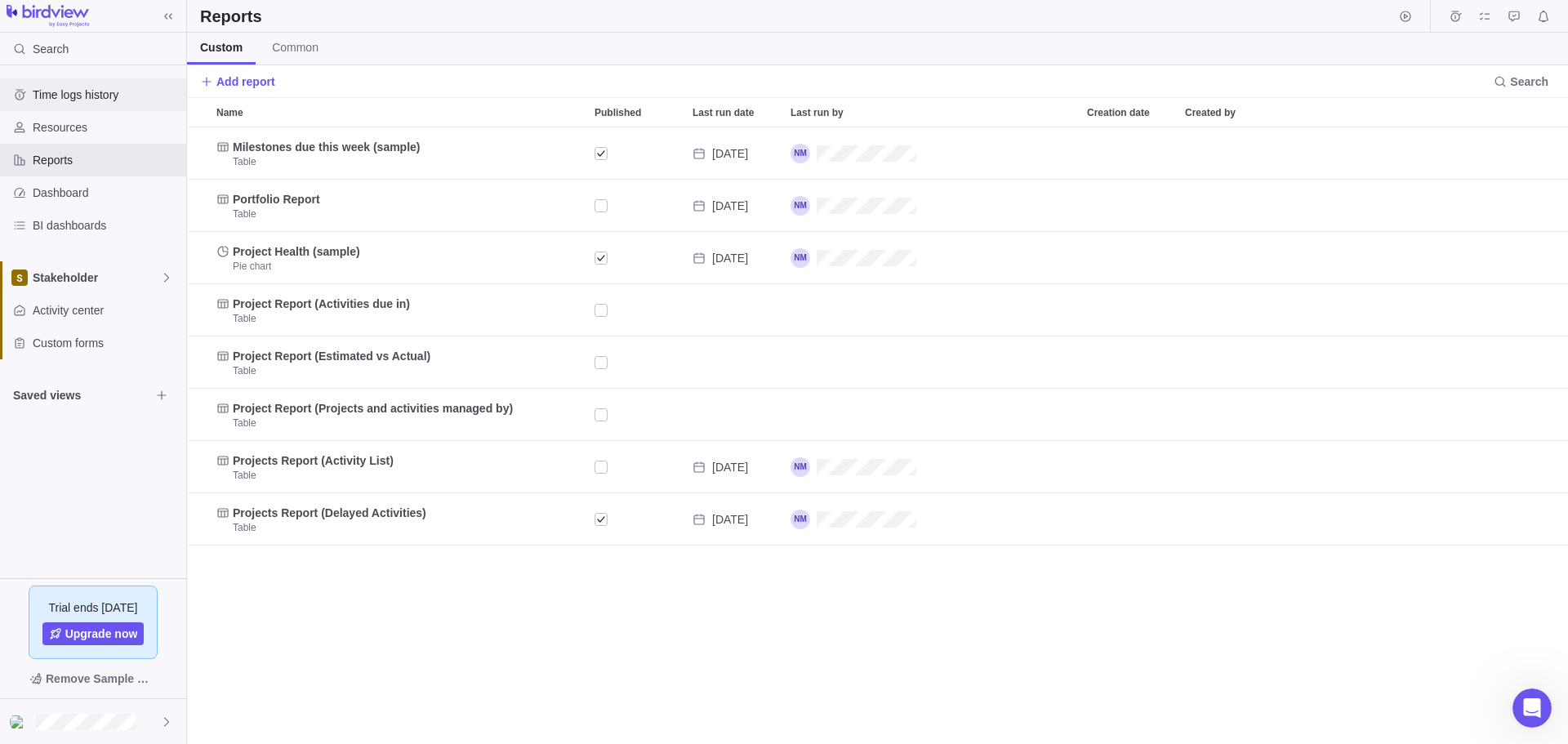 click on "Time logs history" at bounding box center [106, 95] 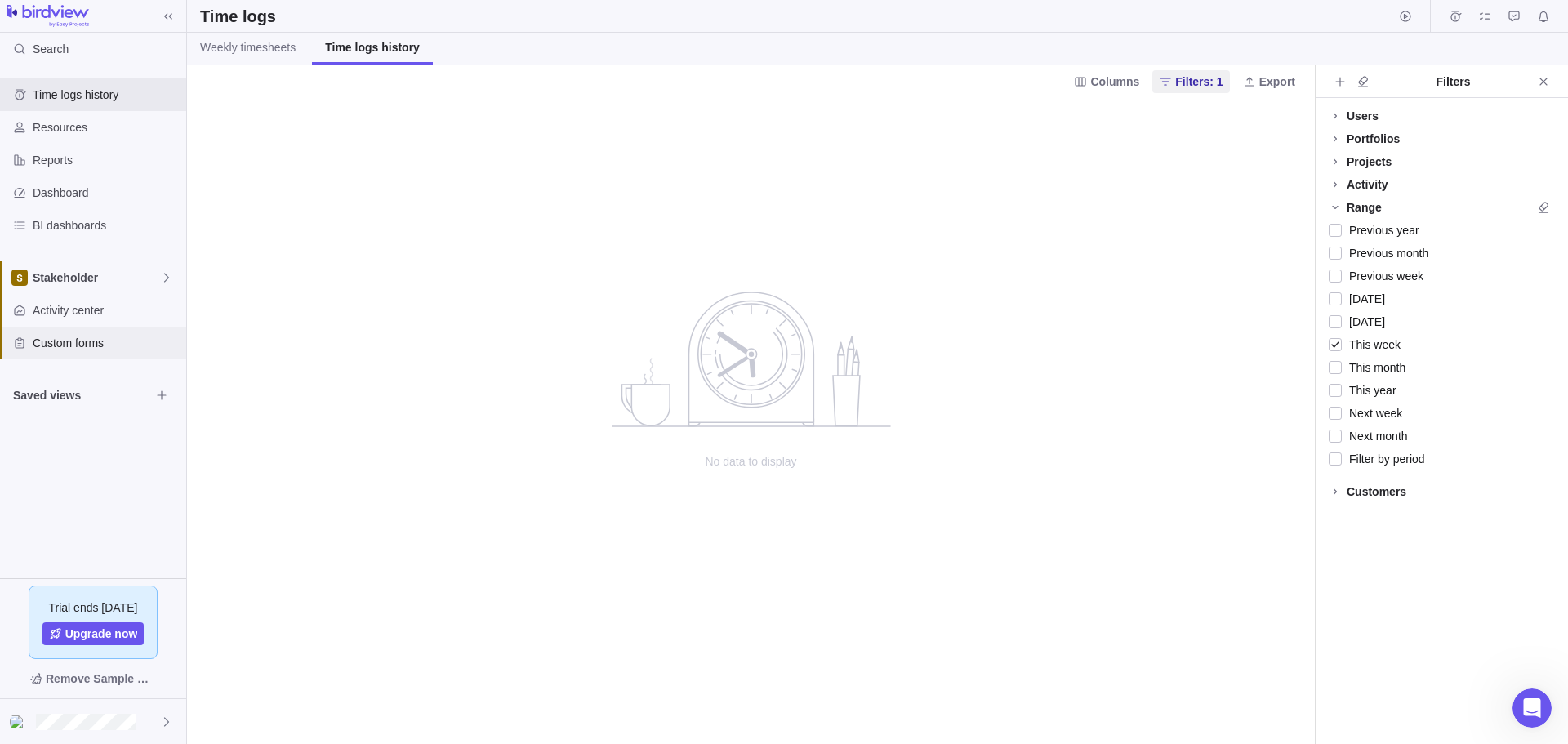 click on "Custom forms" at bounding box center [106, 343] 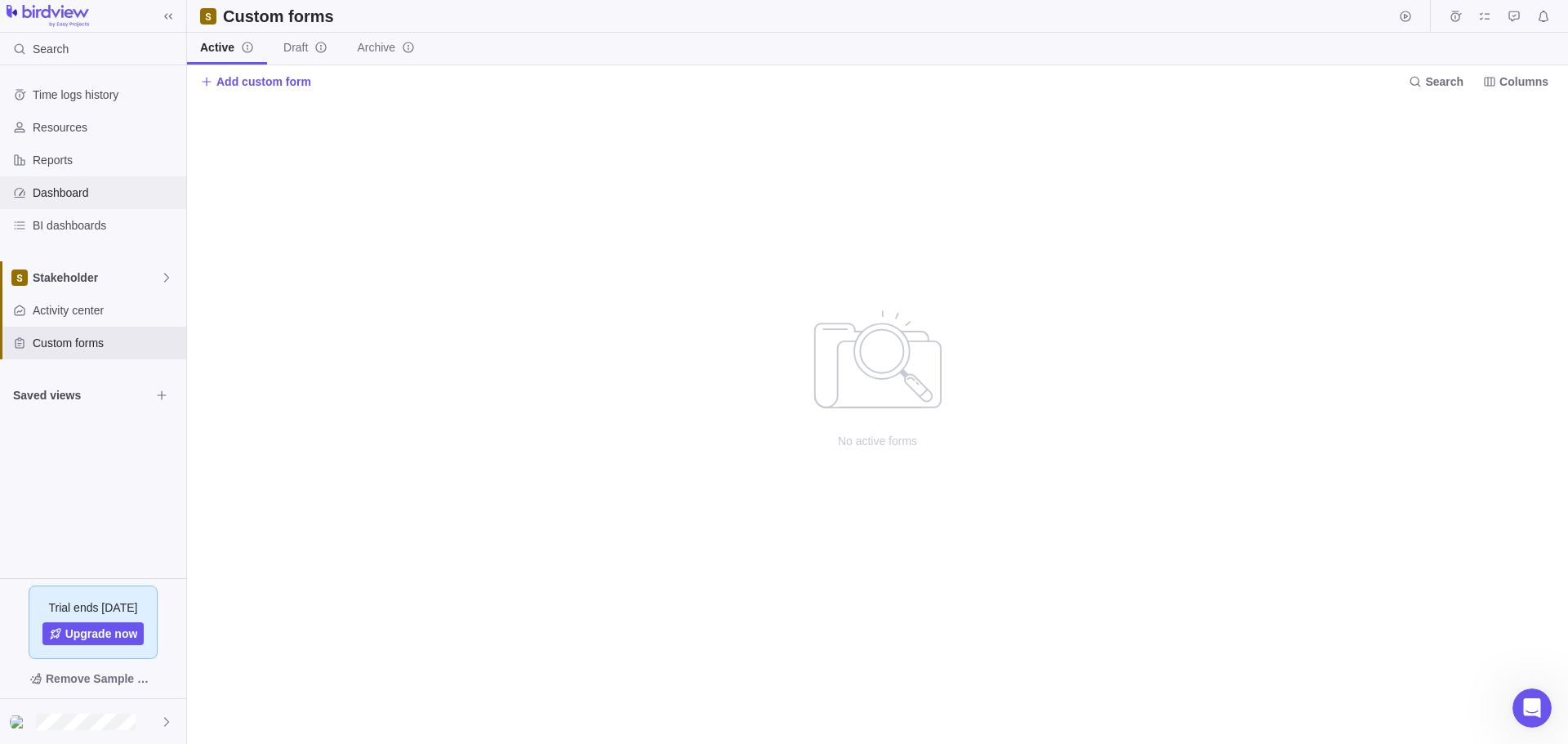 click on "Dashboard" at bounding box center (106, 193) 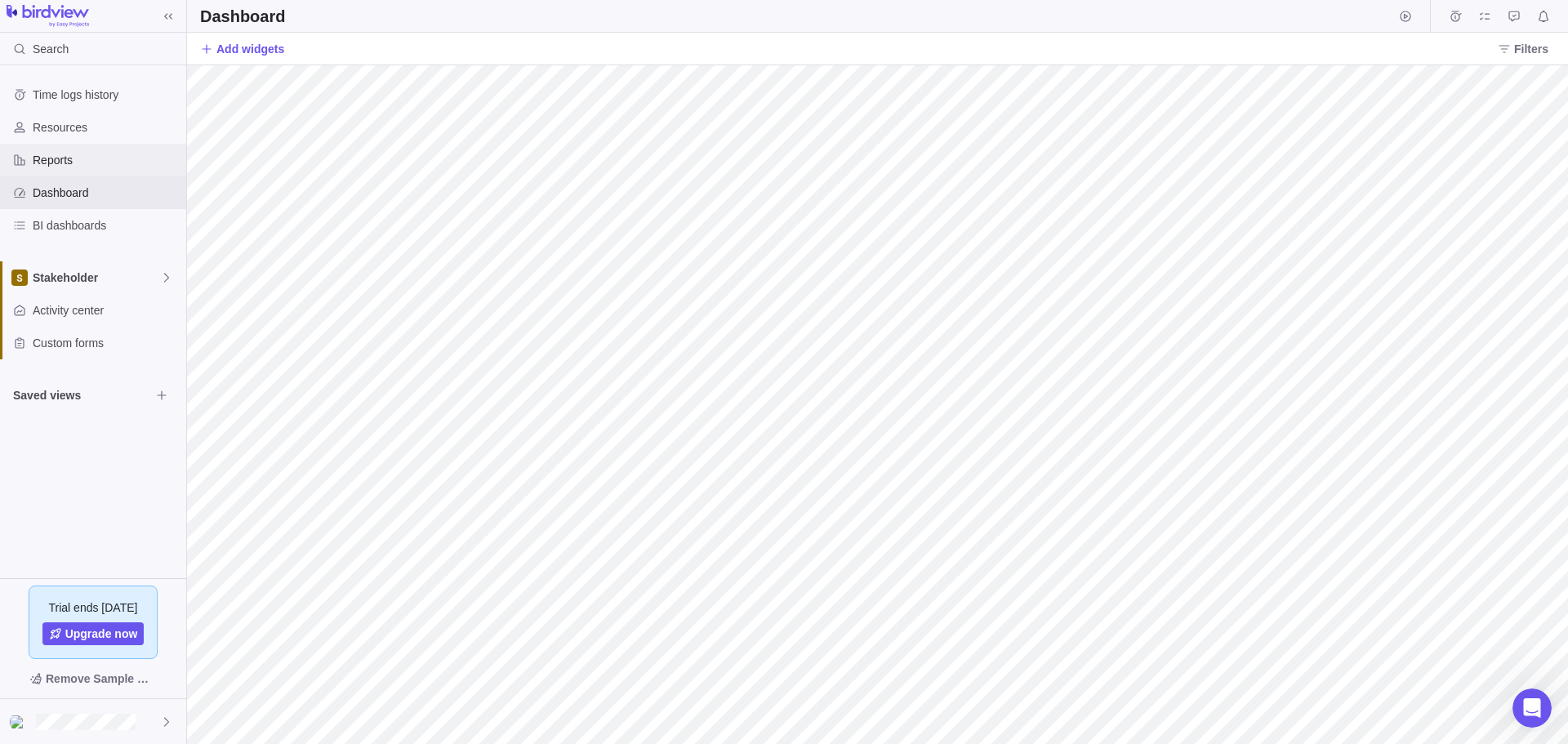 click on "Reports" at bounding box center [106, 160] 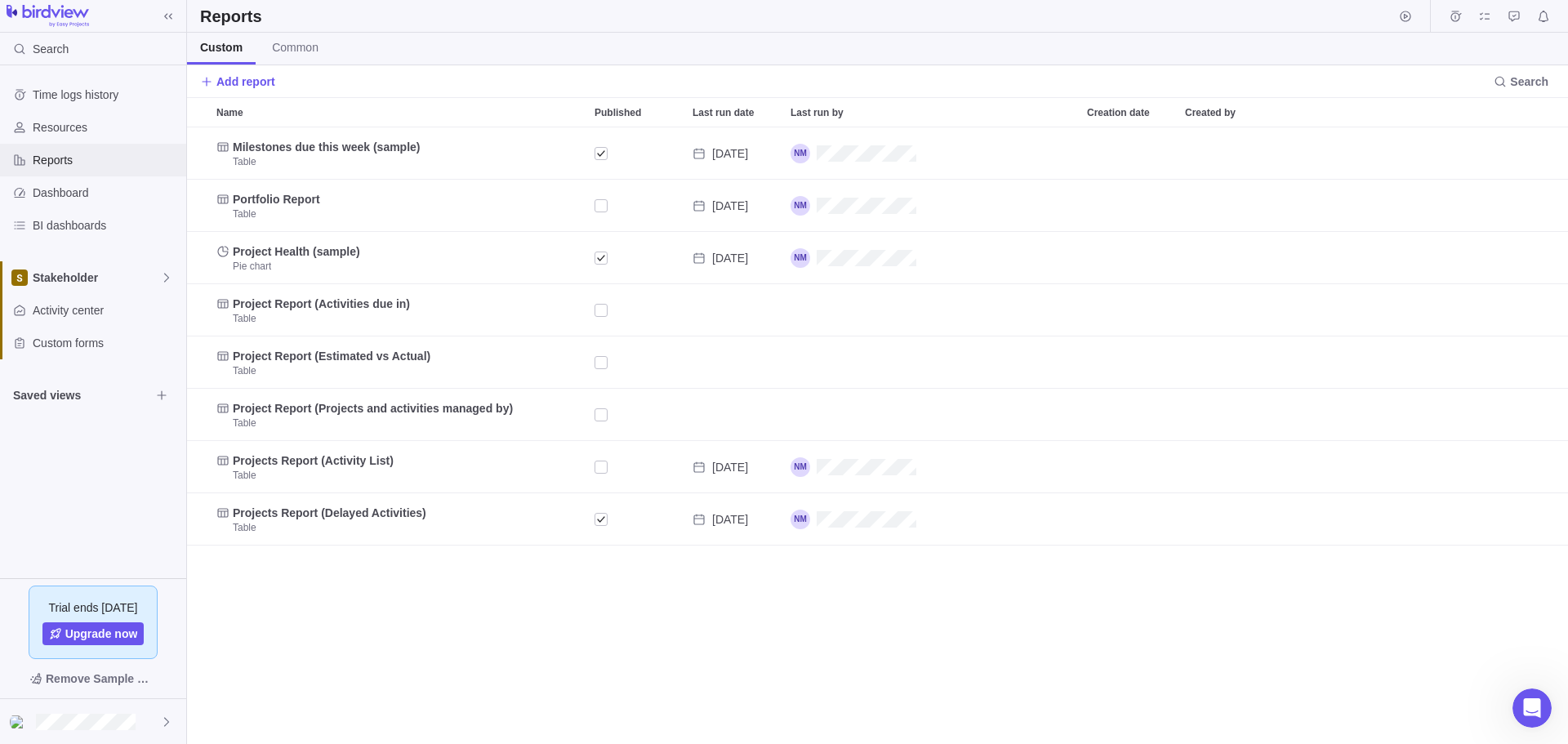 scroll, scrollTop: 13, scrollLeft: 13, axis: both 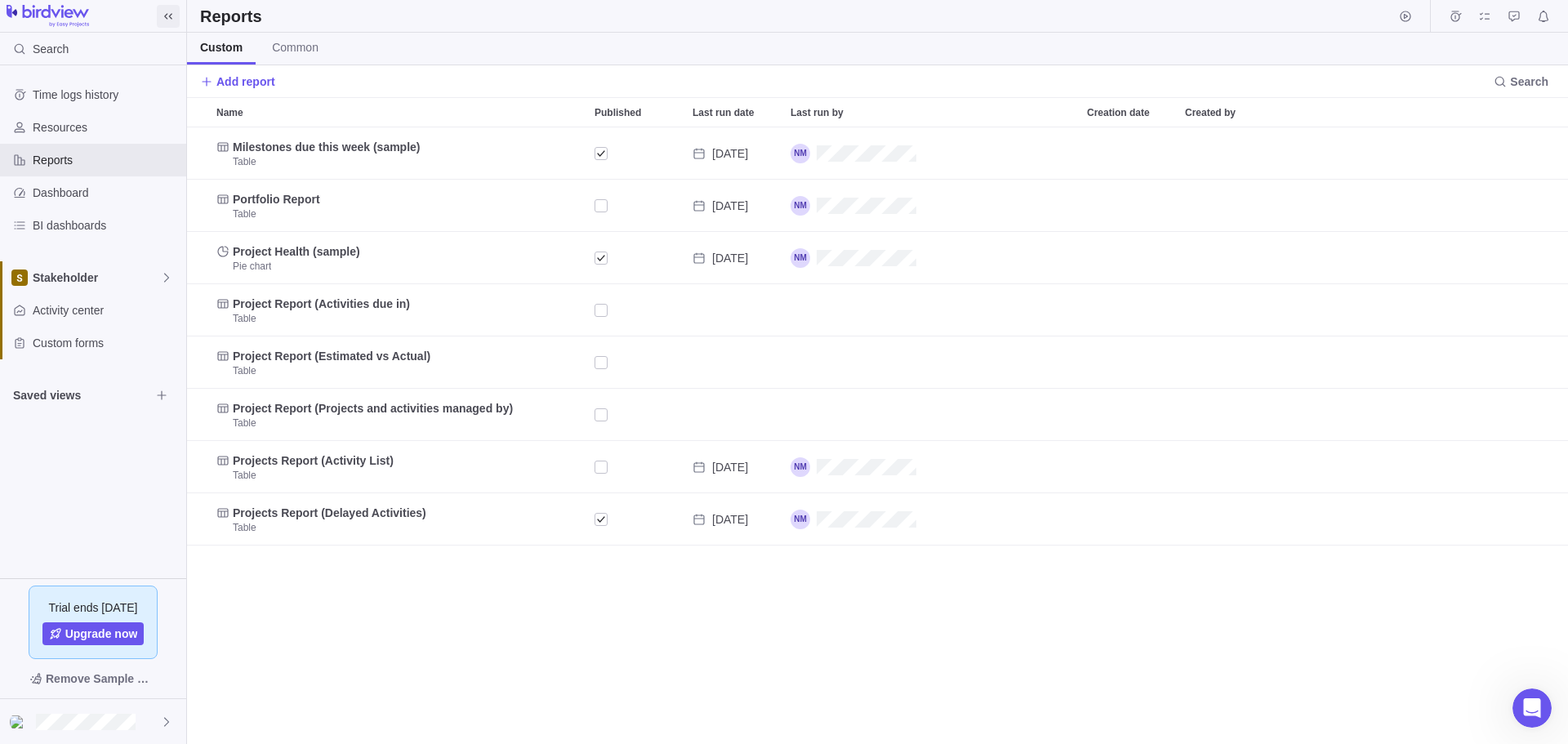 click at bounding box center (168, 16) 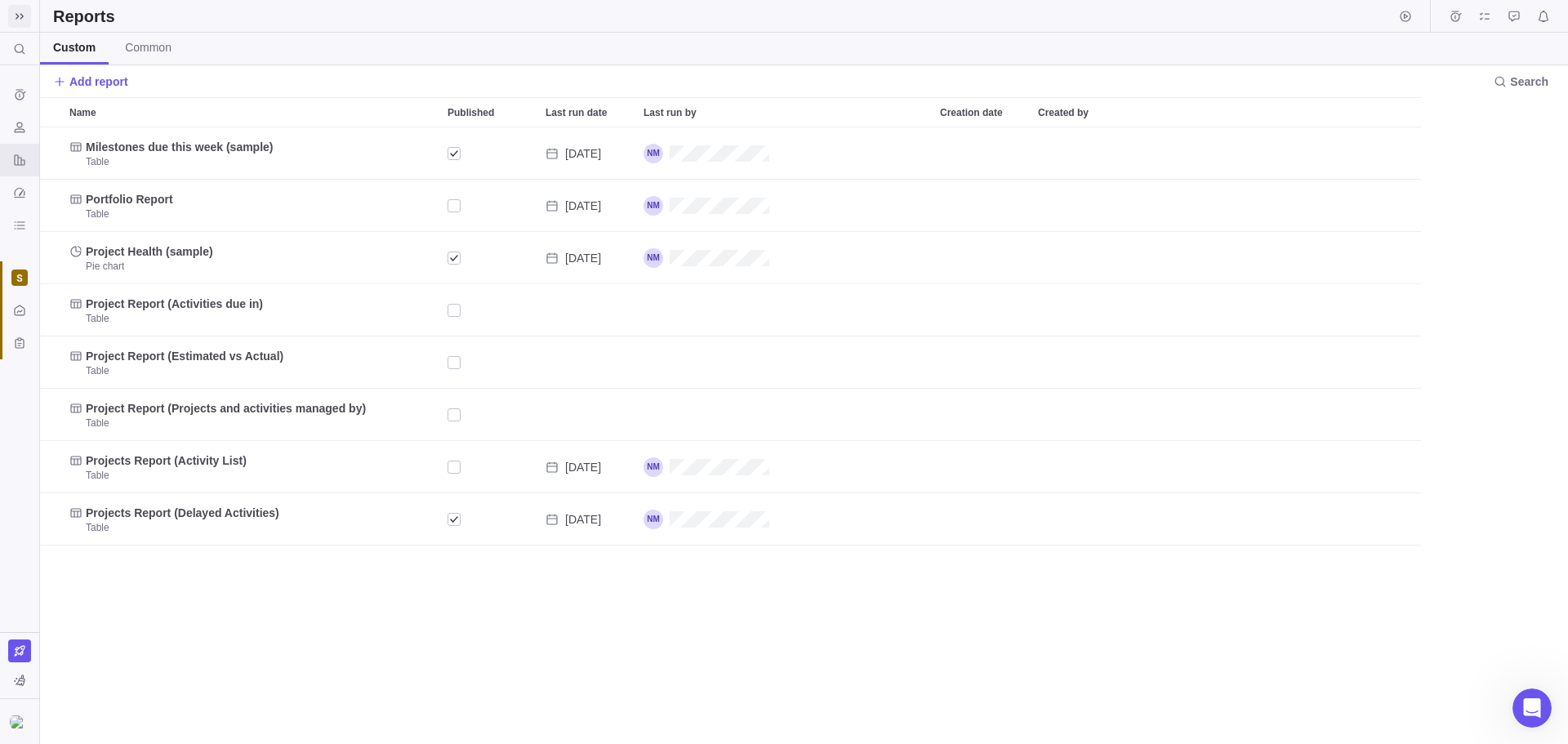 scroll, scrollTop: 13, scrollLeft: 13, axis: both 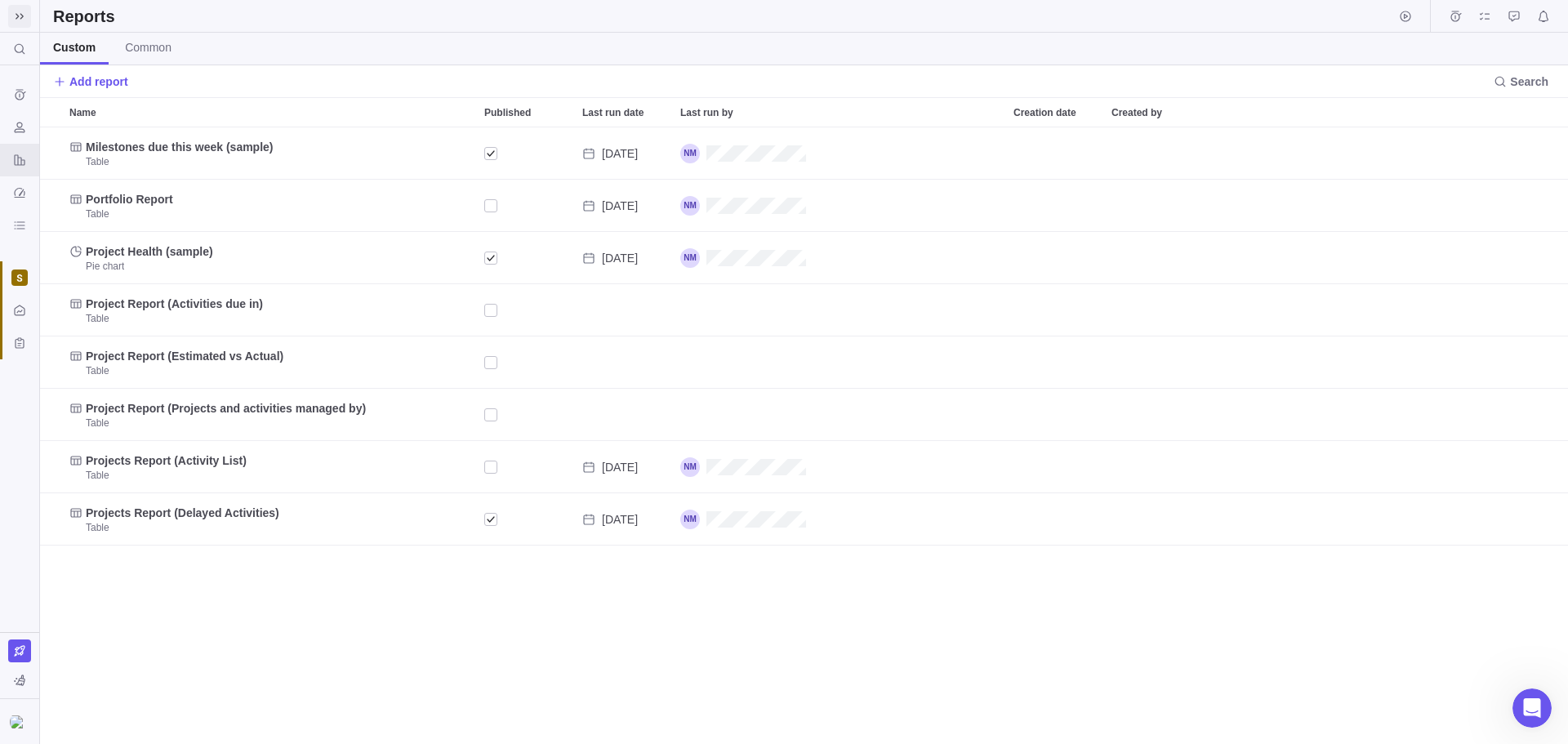 click 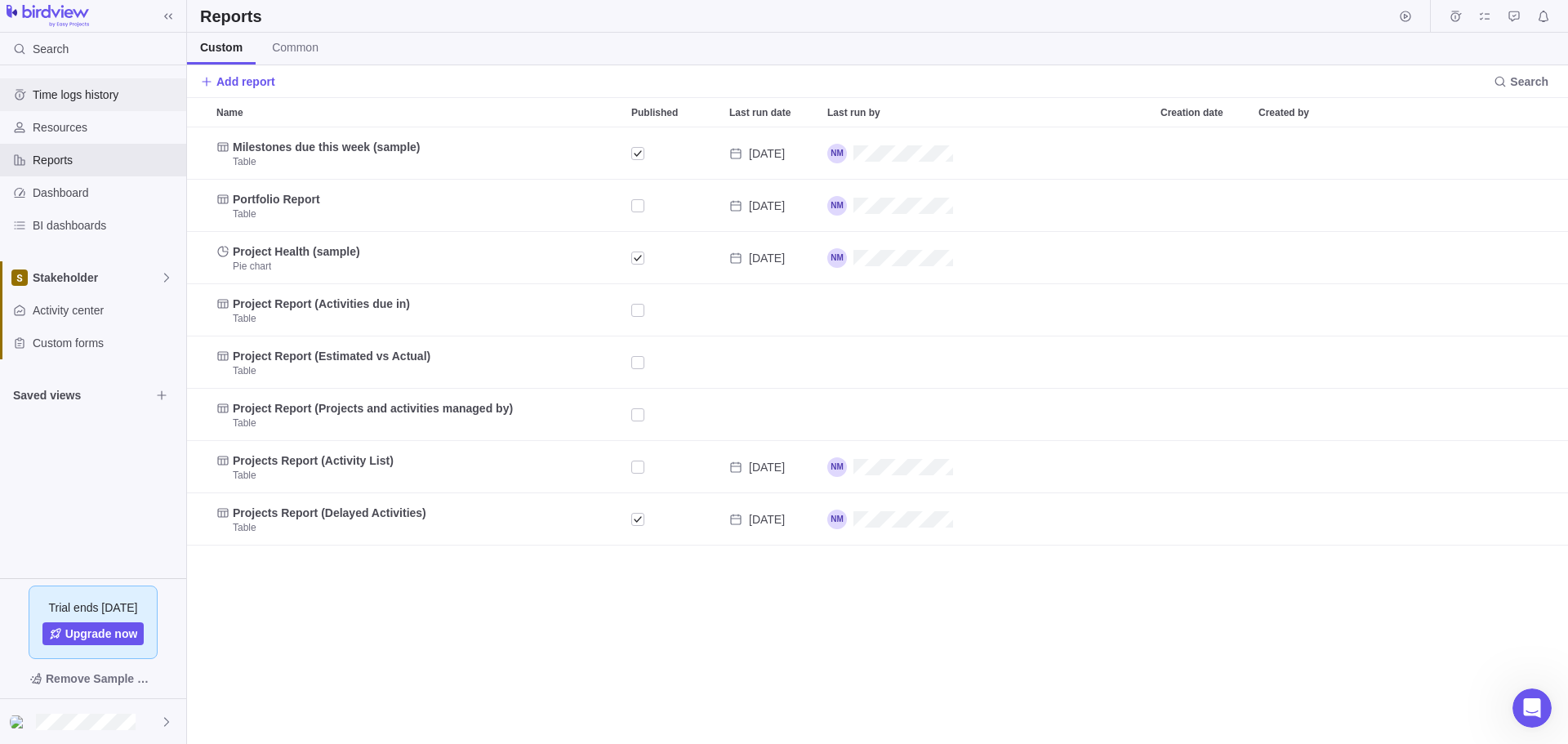 scroll, scrollTop: 604, scrollLeft: 1369, axis: both 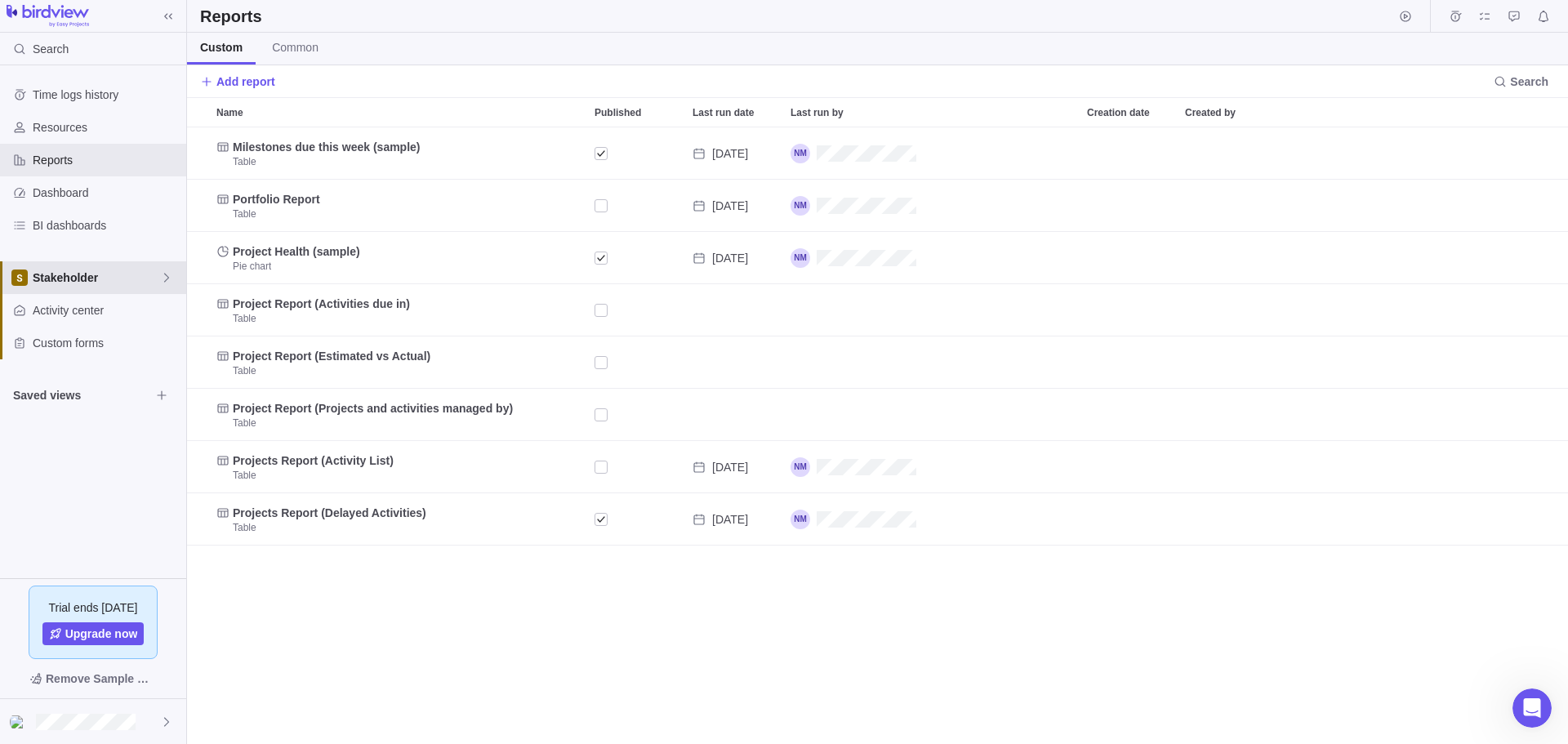 click on "Stakeholder" at bounding box center [96, 278] 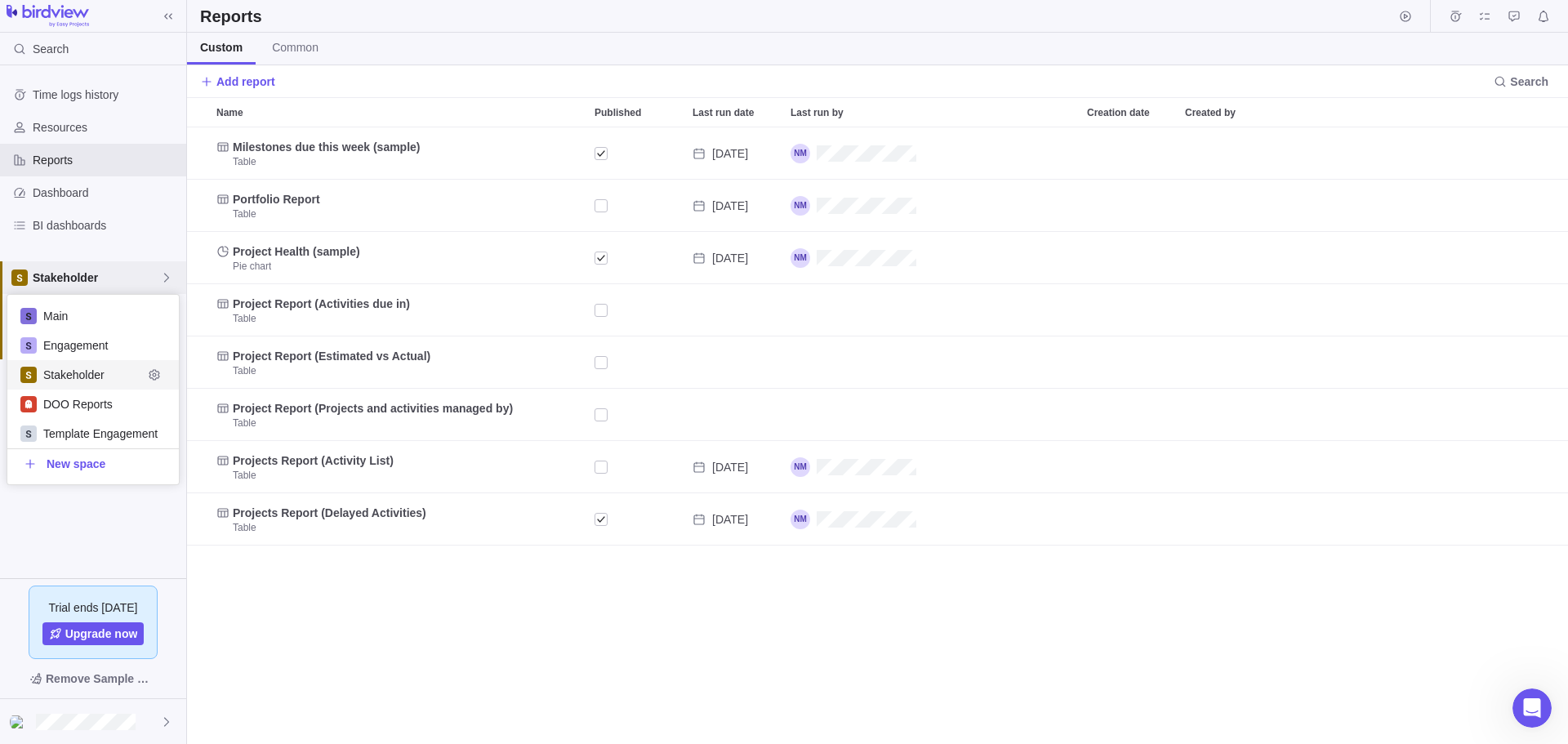scroll, scrollTop: 13, scrollLeft: 13, axis: both 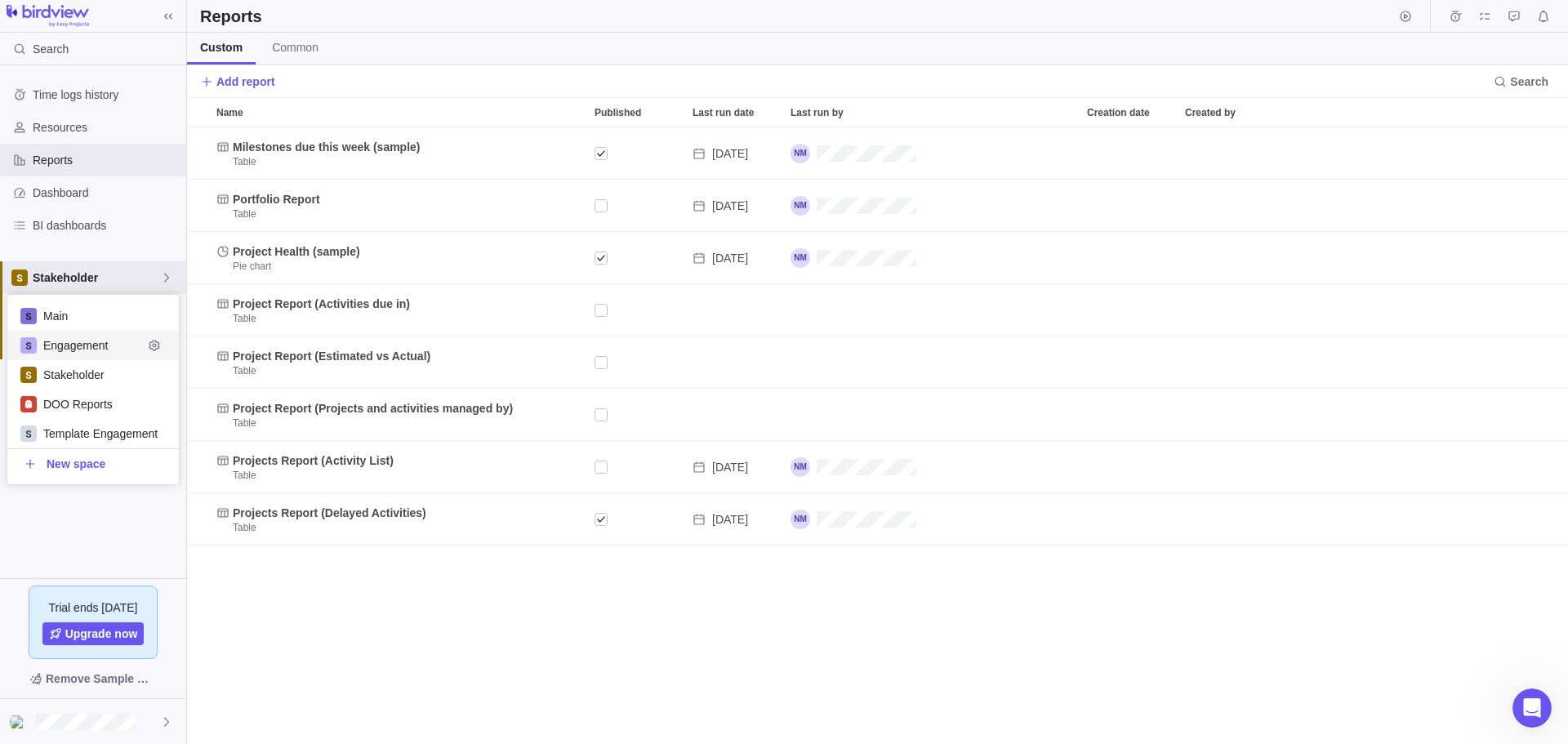 click on "Engagement" at bounding box center [93, 345] 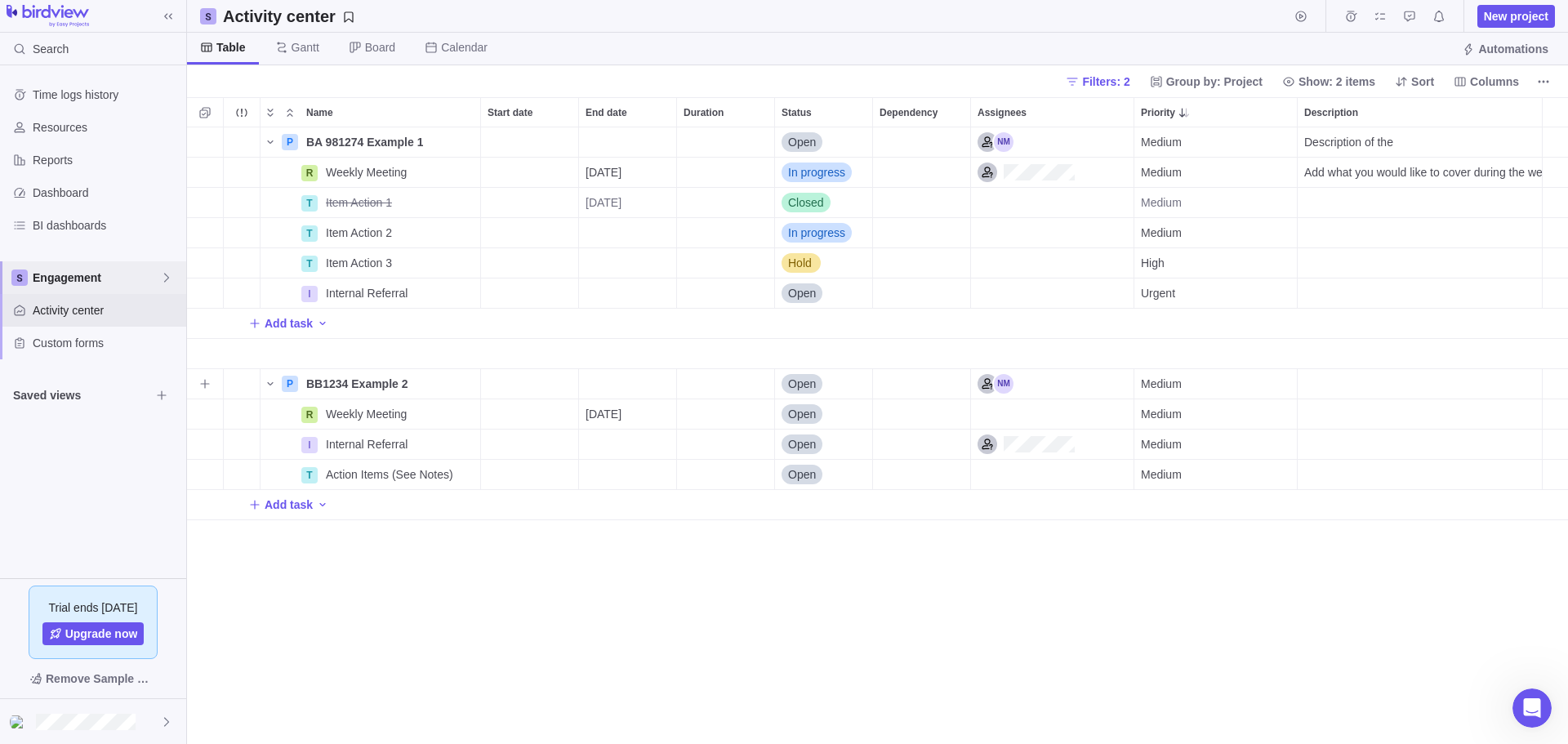 scroll, scrollTop: 13, scrollLeft: 13, axis: both 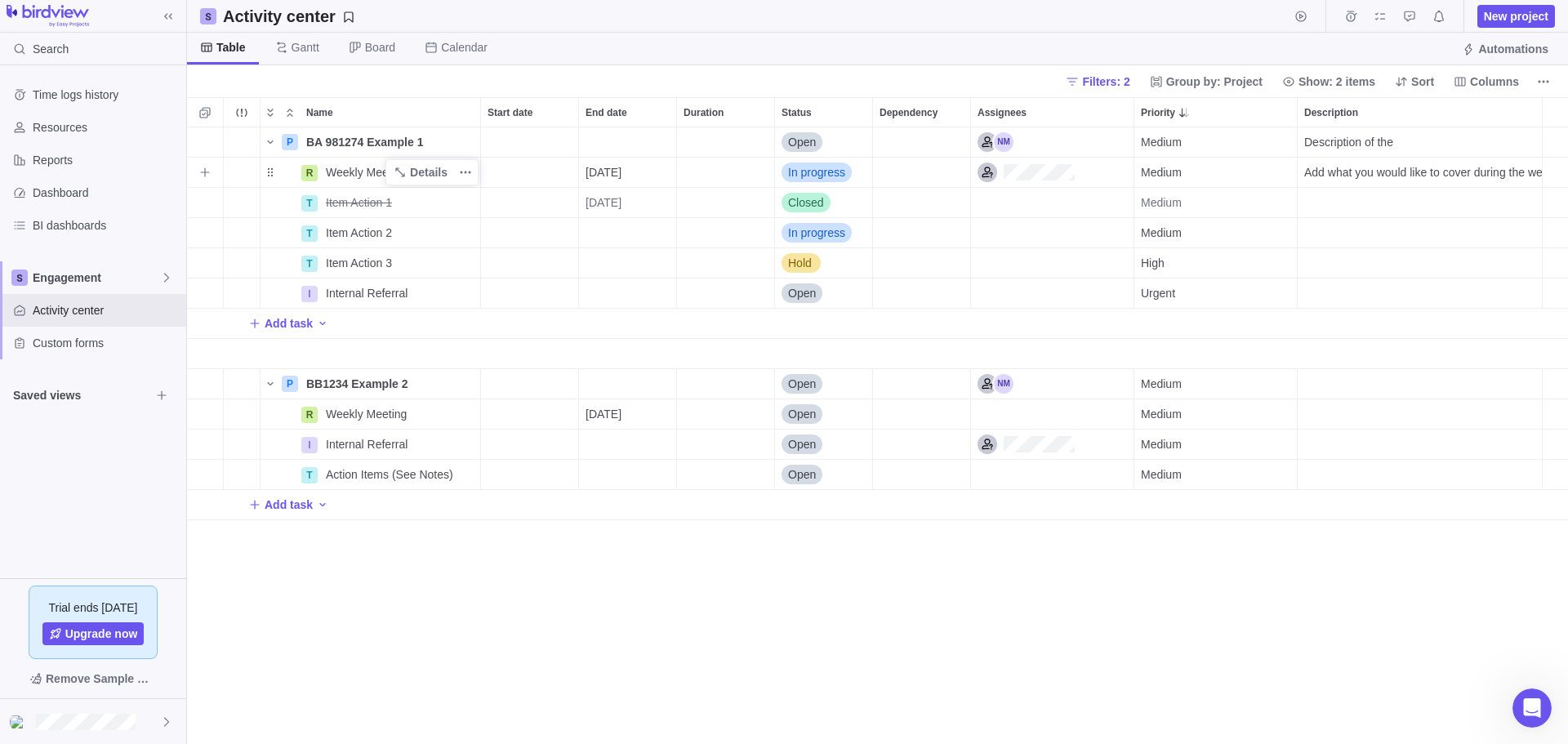 click on "Weekly Meeting" at bounding box center [366, 172] 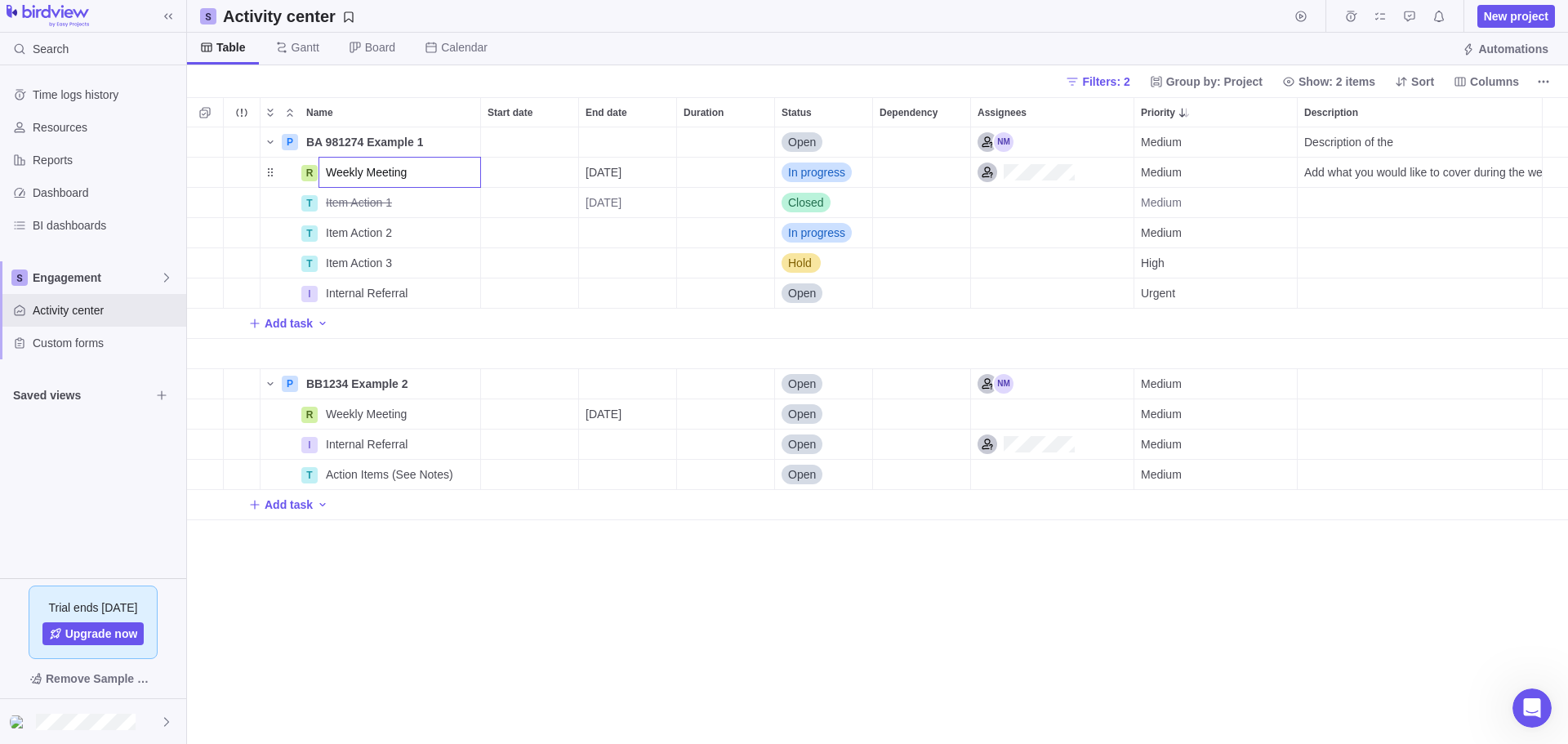 click on "Name Start date End date Duration Status Dependency Assignees Priority Description P BA 981274 Example 1 Details Open Medium Description of the  R Weekly Meeting [DATE] In progress Medium Add what you would like to cover during the weekly meeting  T Item Action 1 Details [DATE] Closed Medium T Item Action 2 Details In progress Medium T Item Action 3 Details Hold High I Internal Referral Details Open Urgent Add task P BB1234 Example 2 Details Open Medium R Weekly Meeting Details [DATE] Open Medium I Internal Referral Details Open Medium T Action Items (See Notes) Details Open Medium Add task" at bounding box center (877, 421) 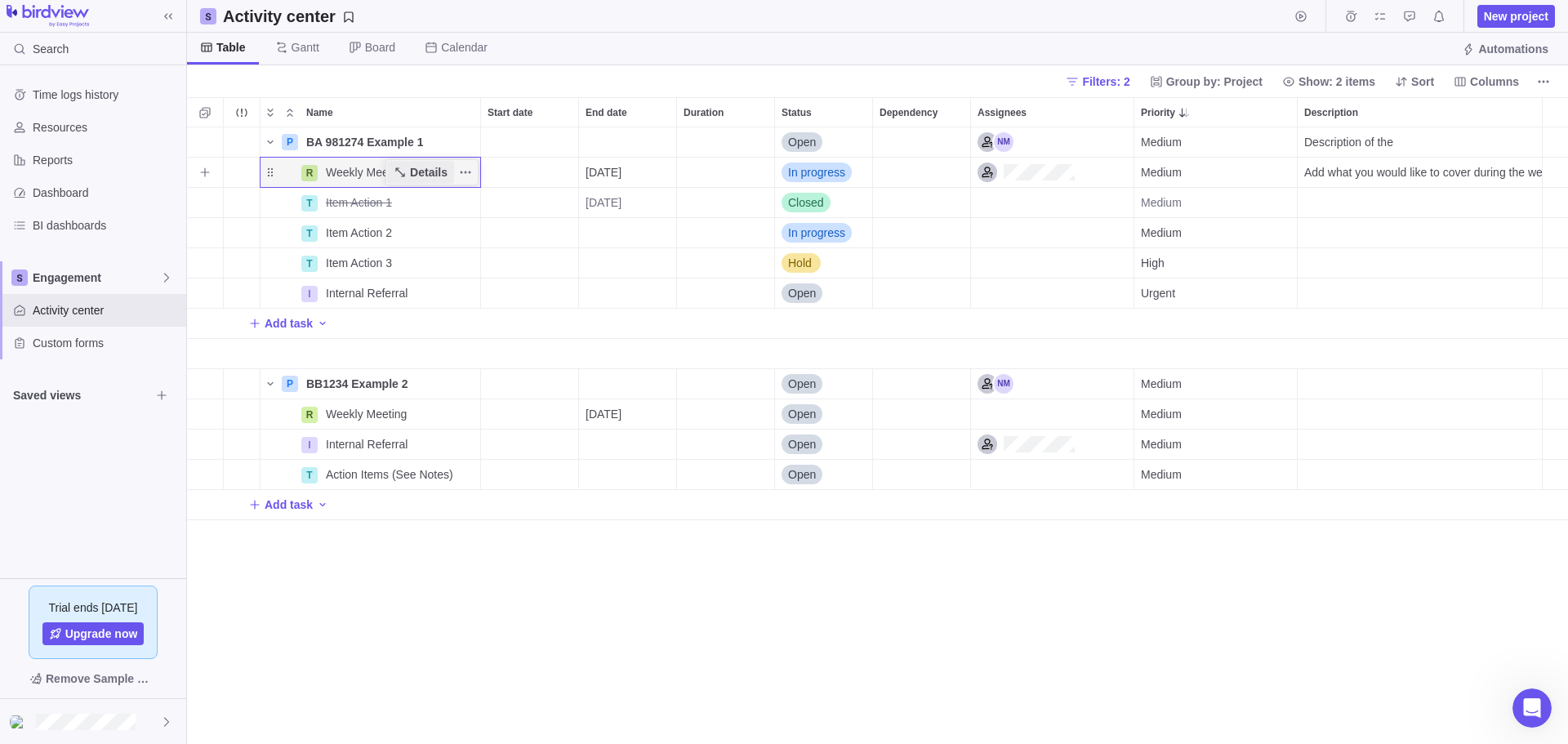 click on "Details" at bounding box center (429, 172) 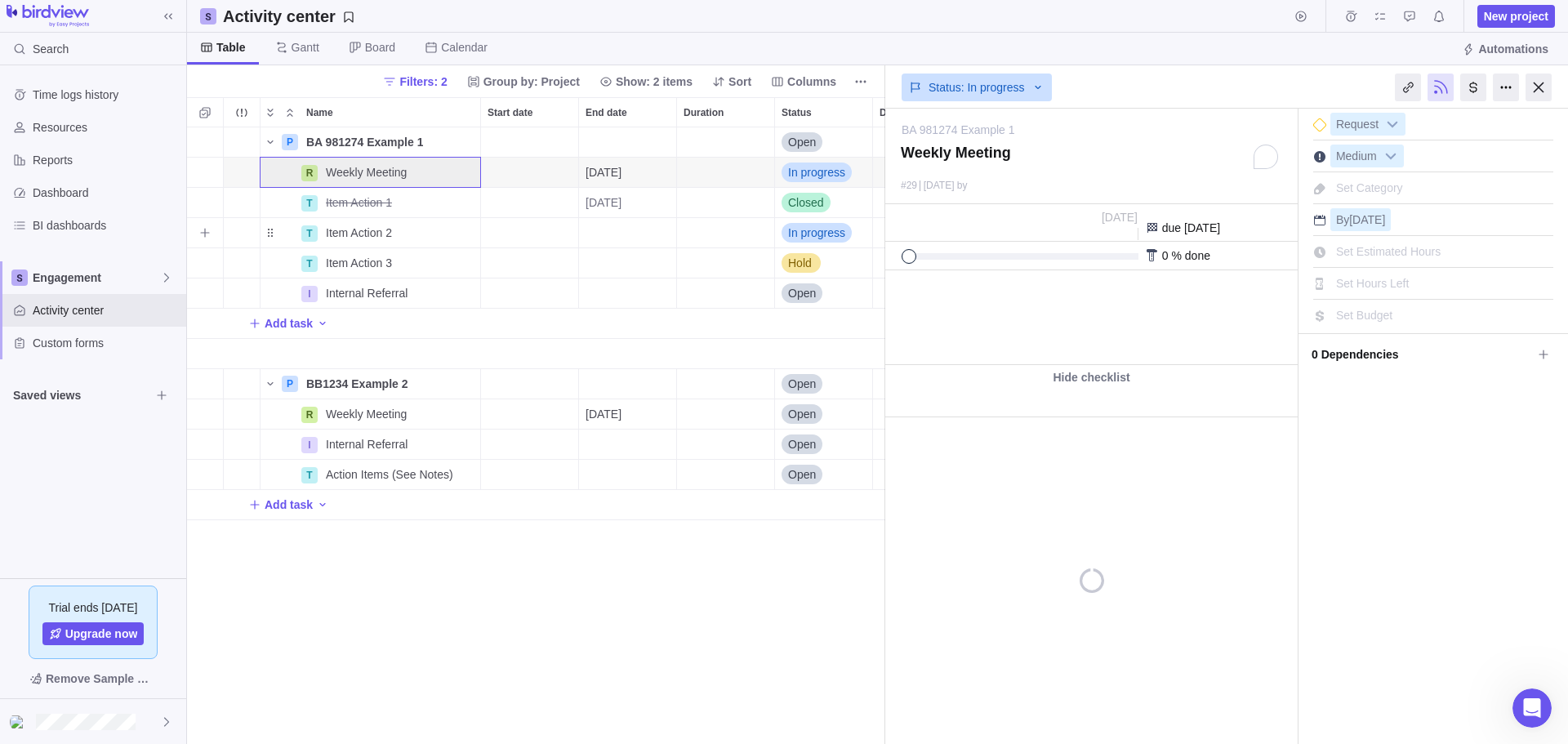 type on "x" 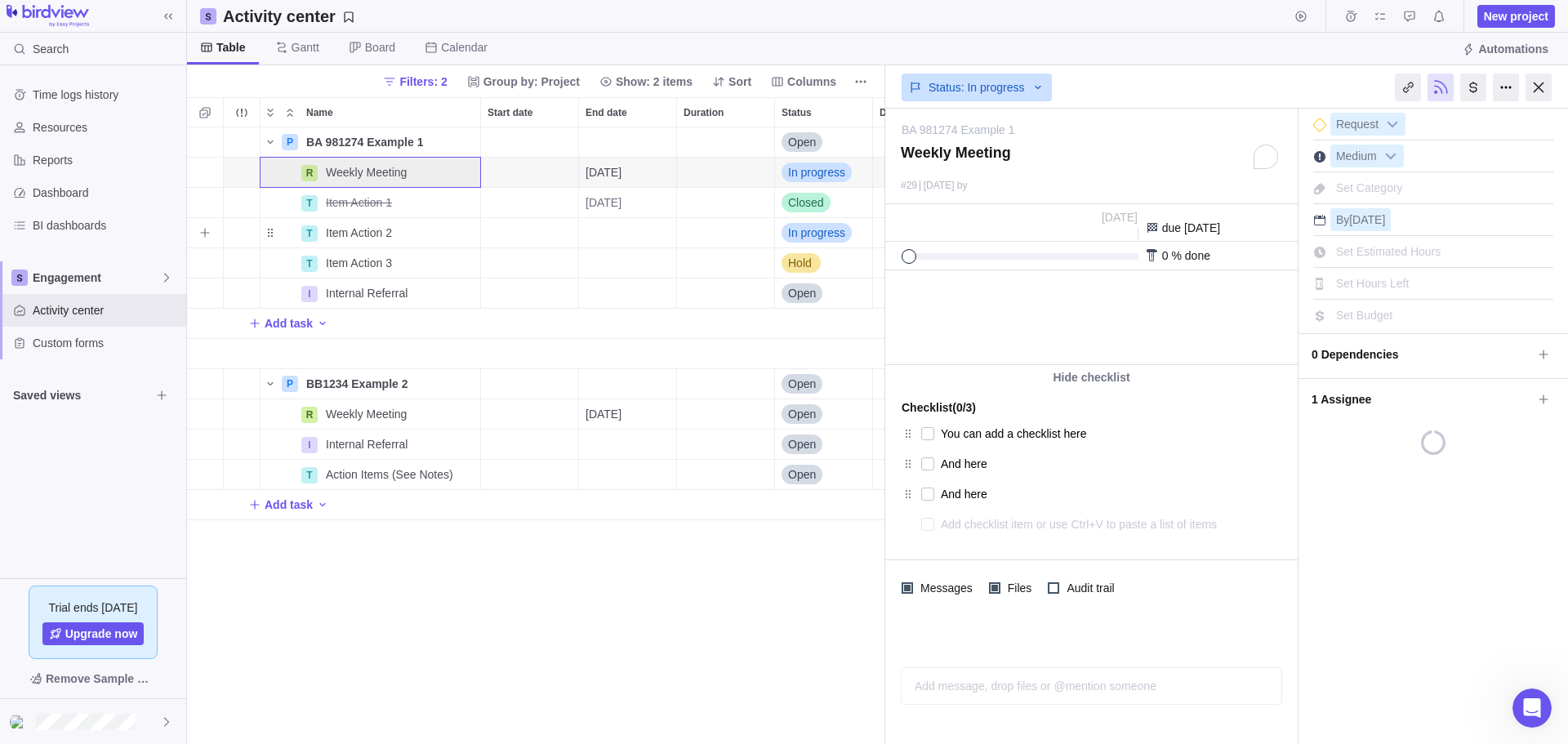 scroll, scrollTop: 604, scrollLeft: 686, axis: both 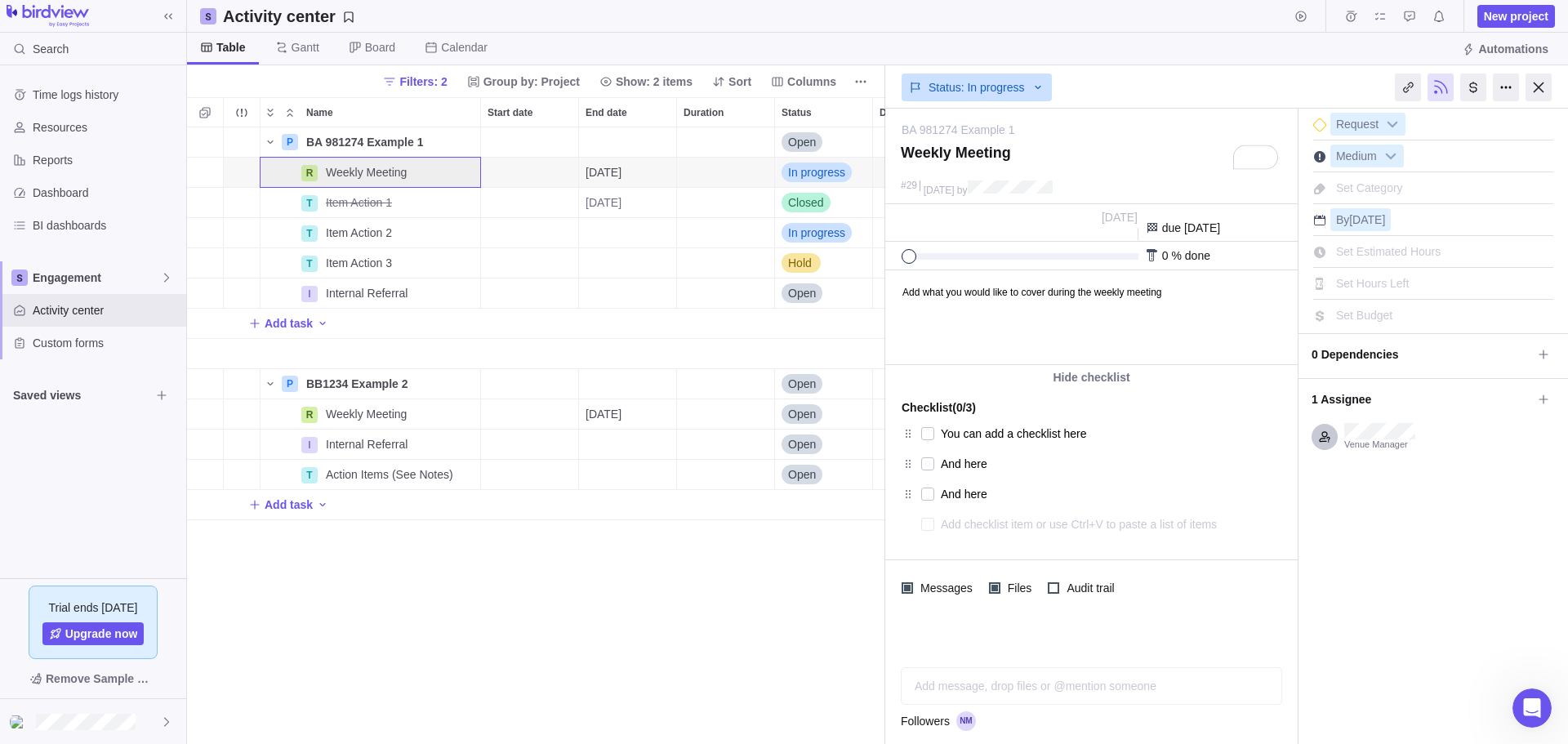 click on "Add what you would like to cover during the weekly meeting" at bounding box center (1098, 292) 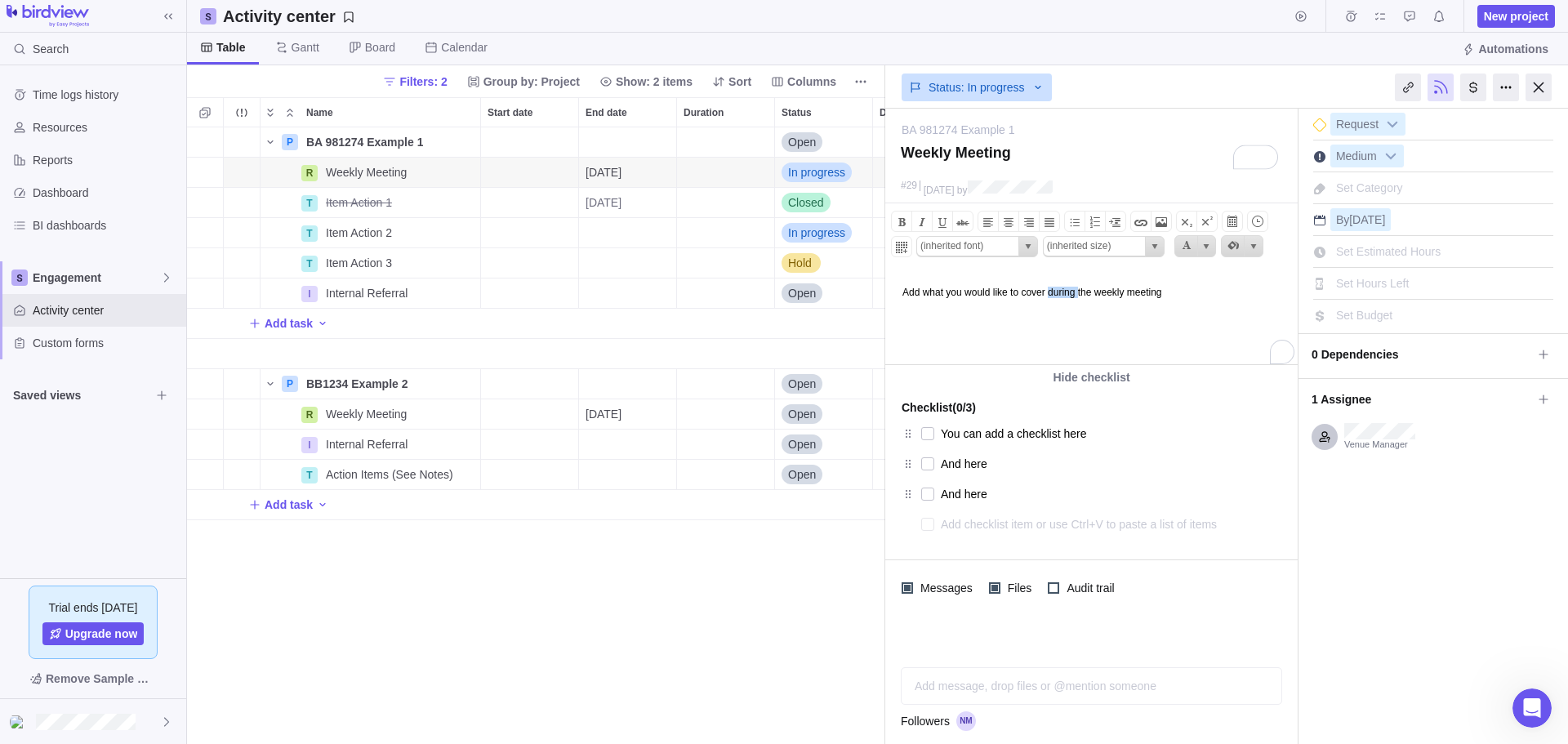 click on "Add what you would like to cover during the weekly meeting" at bounding box center (1098, 292) 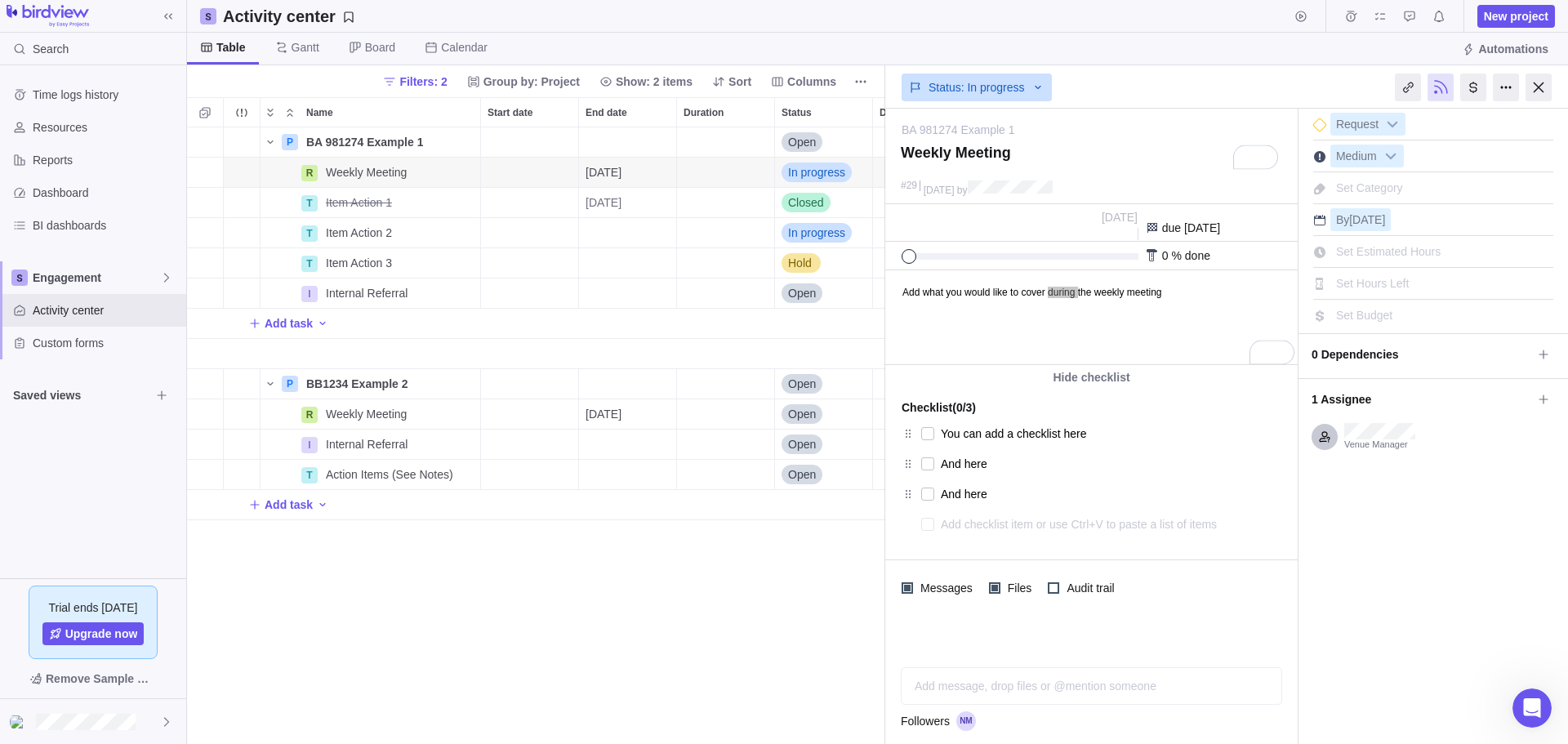 click on "P BA 981274 Example 1 Details Open Medium Description of the  R Weekly Meeting Details [DATE] In progress Medium Add what you would like to cover during the weekly meeting  T Item Action 1 Details [DATE] Closed Medium T Item Action 2 Details In progress Medium T Item Action 3 Details Hold High I Internal Referral Details Open Urgent Add task P BB1234 Example 2 Details Open Medium R Weekly Meeting Details [DATE] Open Medium I Internal Referral Details Open Medium T Action Items (See Notes) Details Open Medium Add task" at bounding box center [536, 435] 